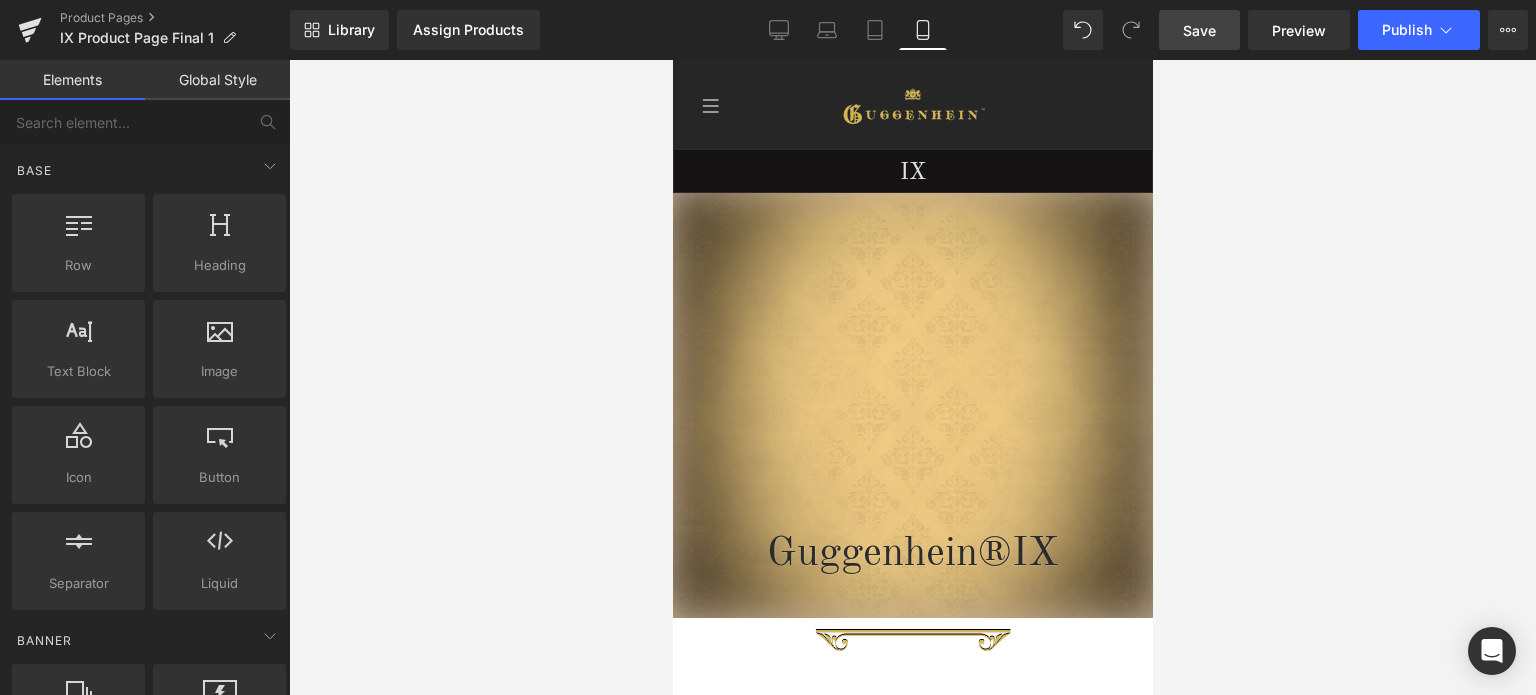 scroll, scrollTop: 1634, scrollLeft: 0, axis: vertical 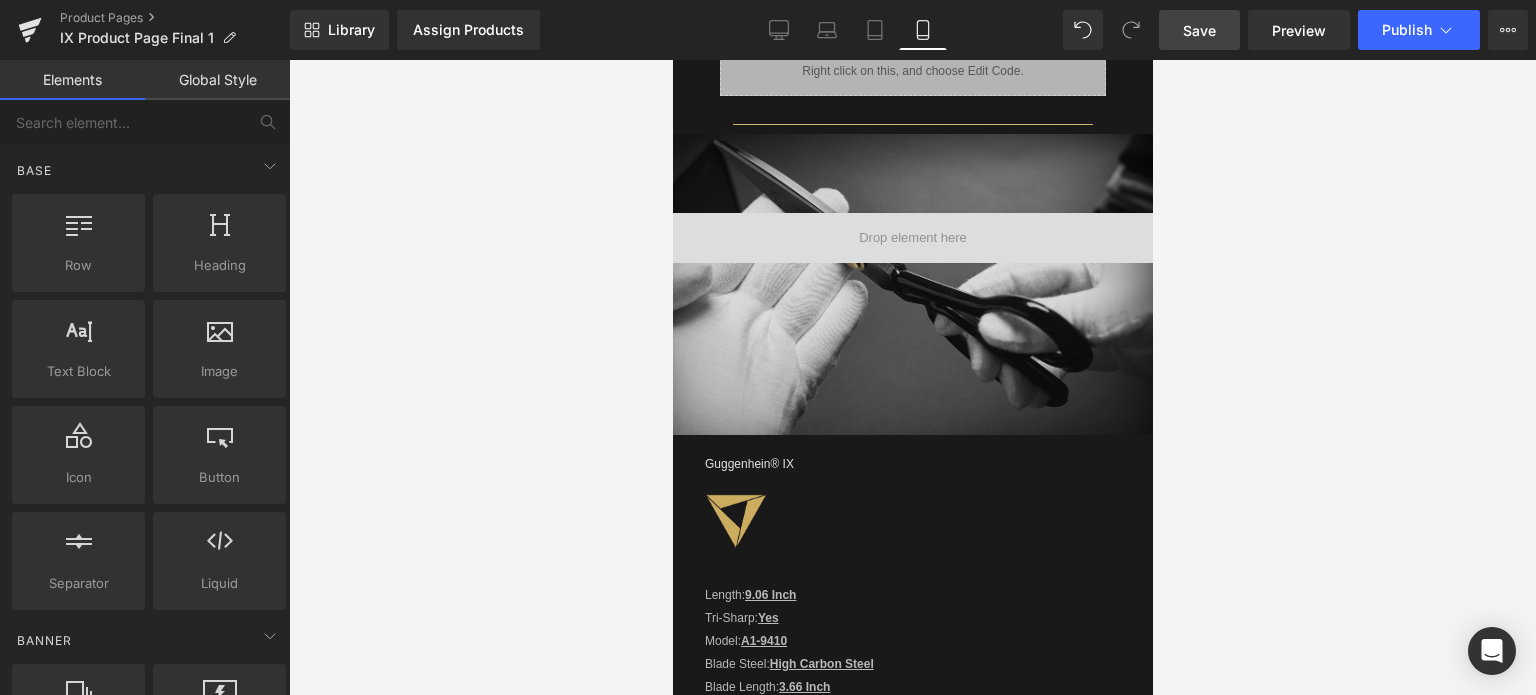 click on "Save" at bounding box center (1199, 30) 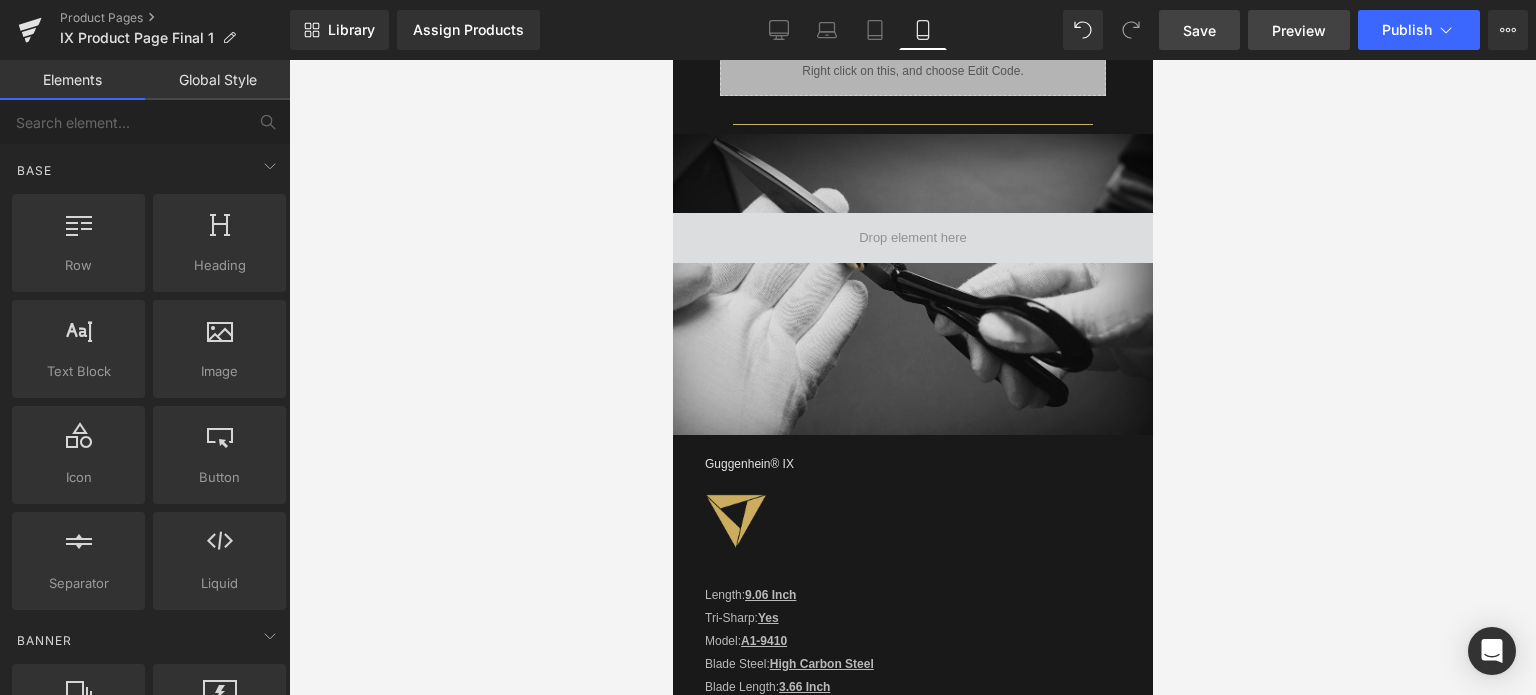 click on "Preview" at bounding box center [1299, 30] 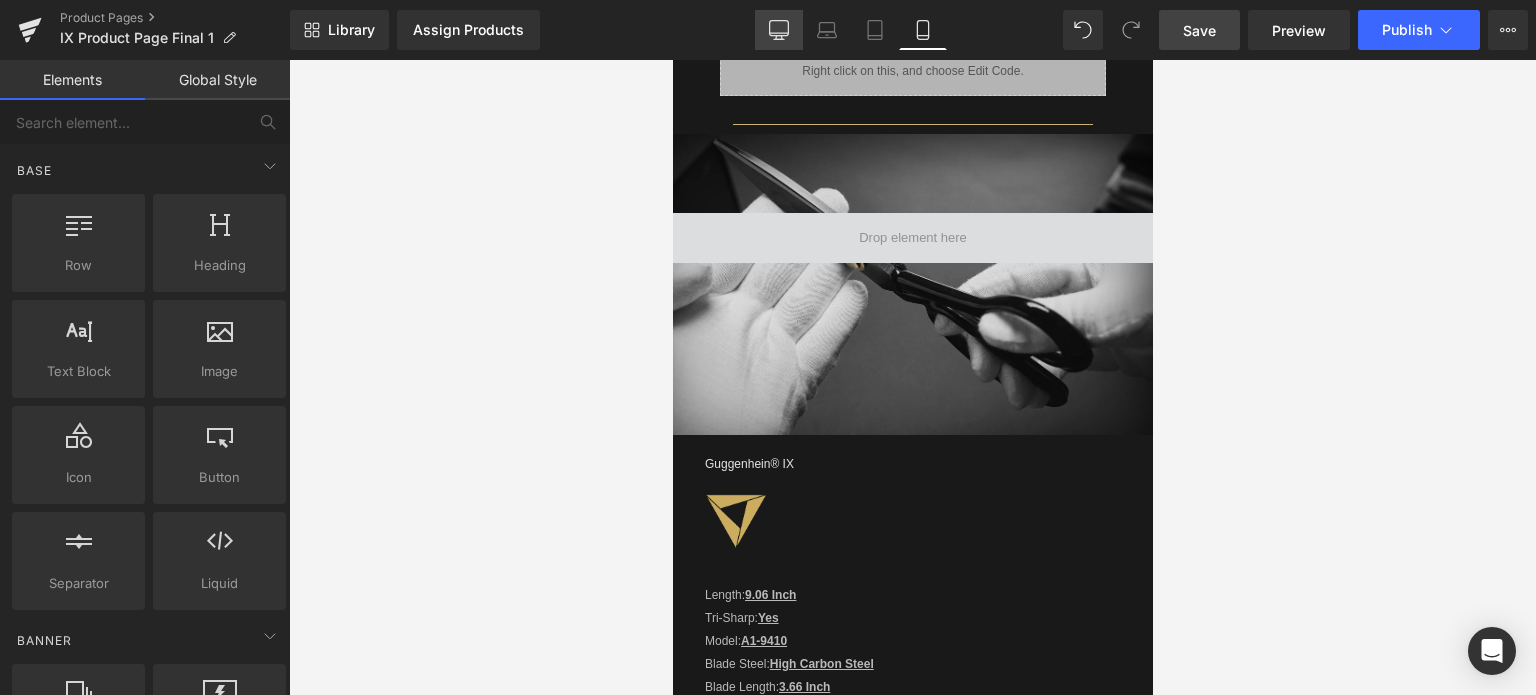 click on "Desktop" at bounding box center [779, 30] 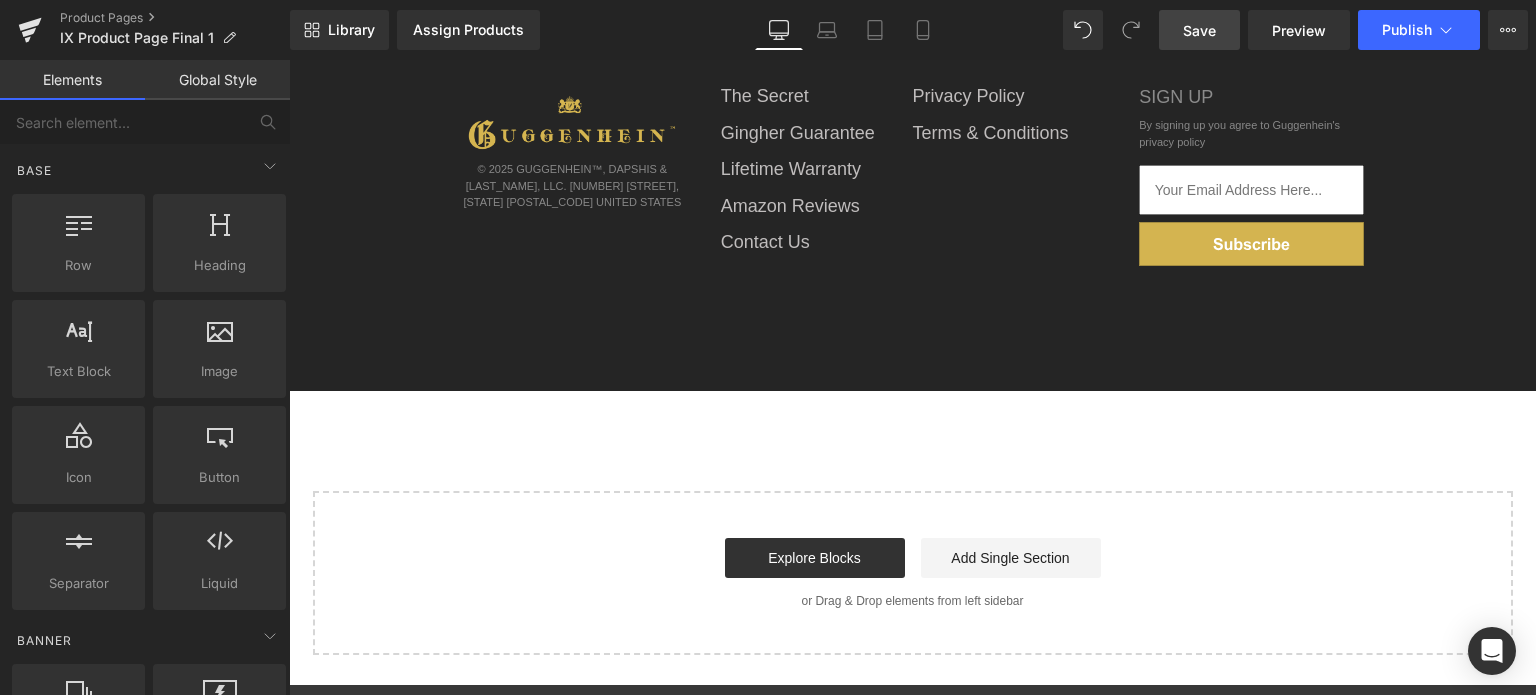 scroll, scrollTop: 159, scrollLeft: 0, axis: vertical 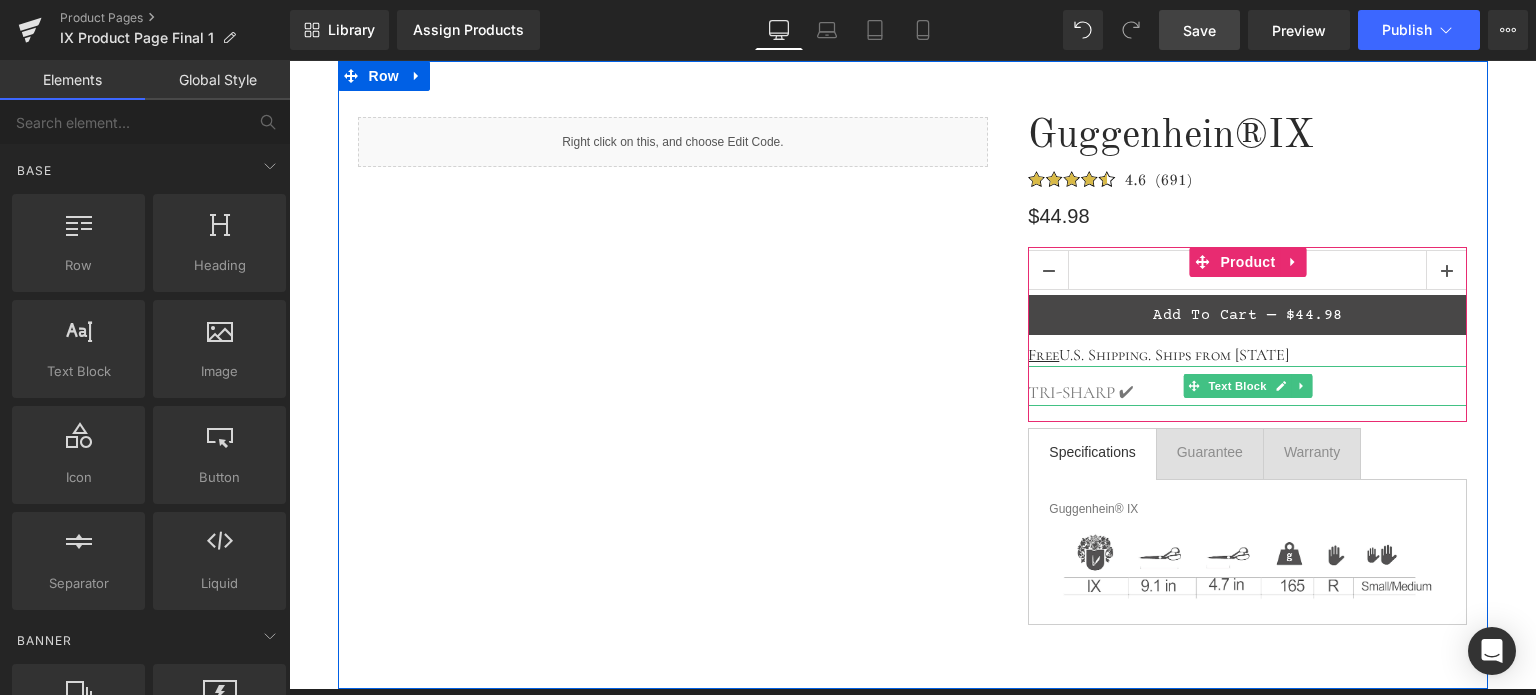 click on "TRI-SHARP ✔" at bounding box center [1247, 393] 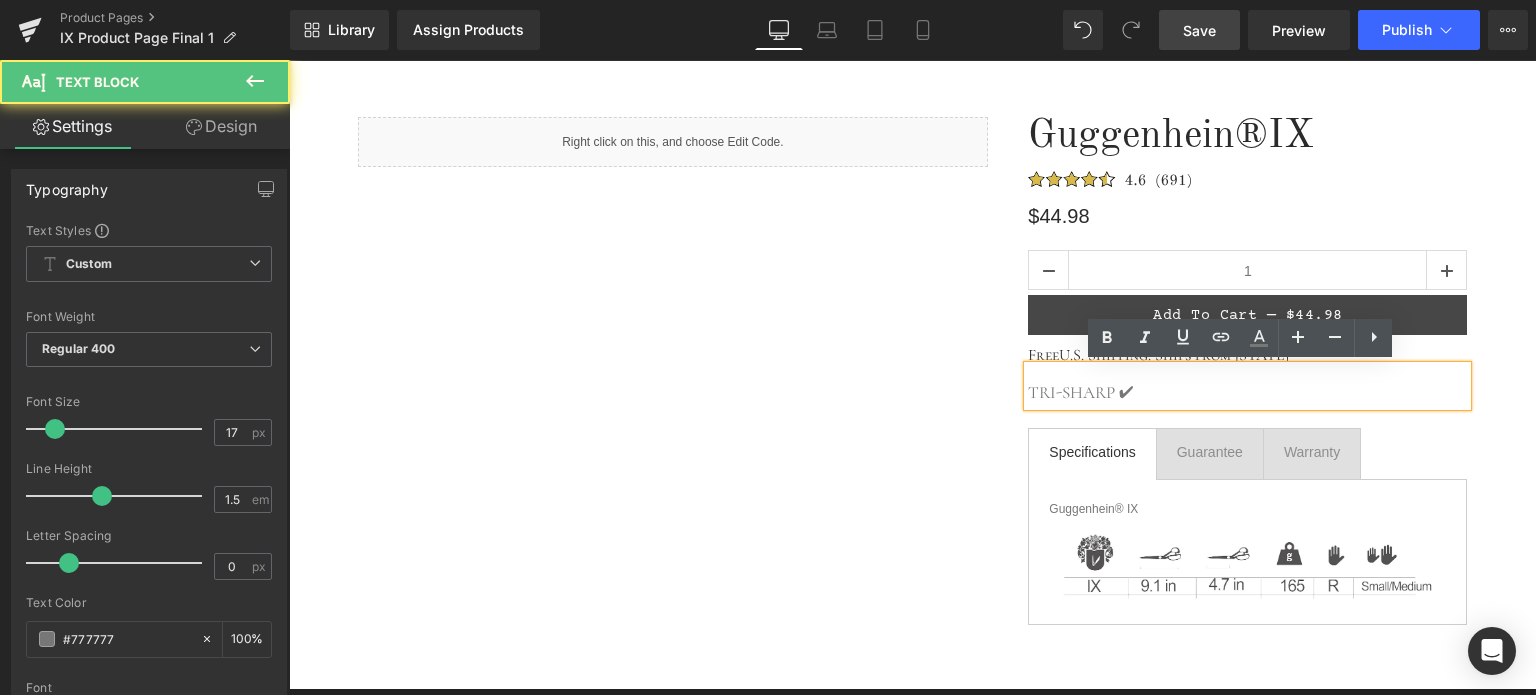 click on "TRI-SHARP ✔" at bounding box center (1247, 393) 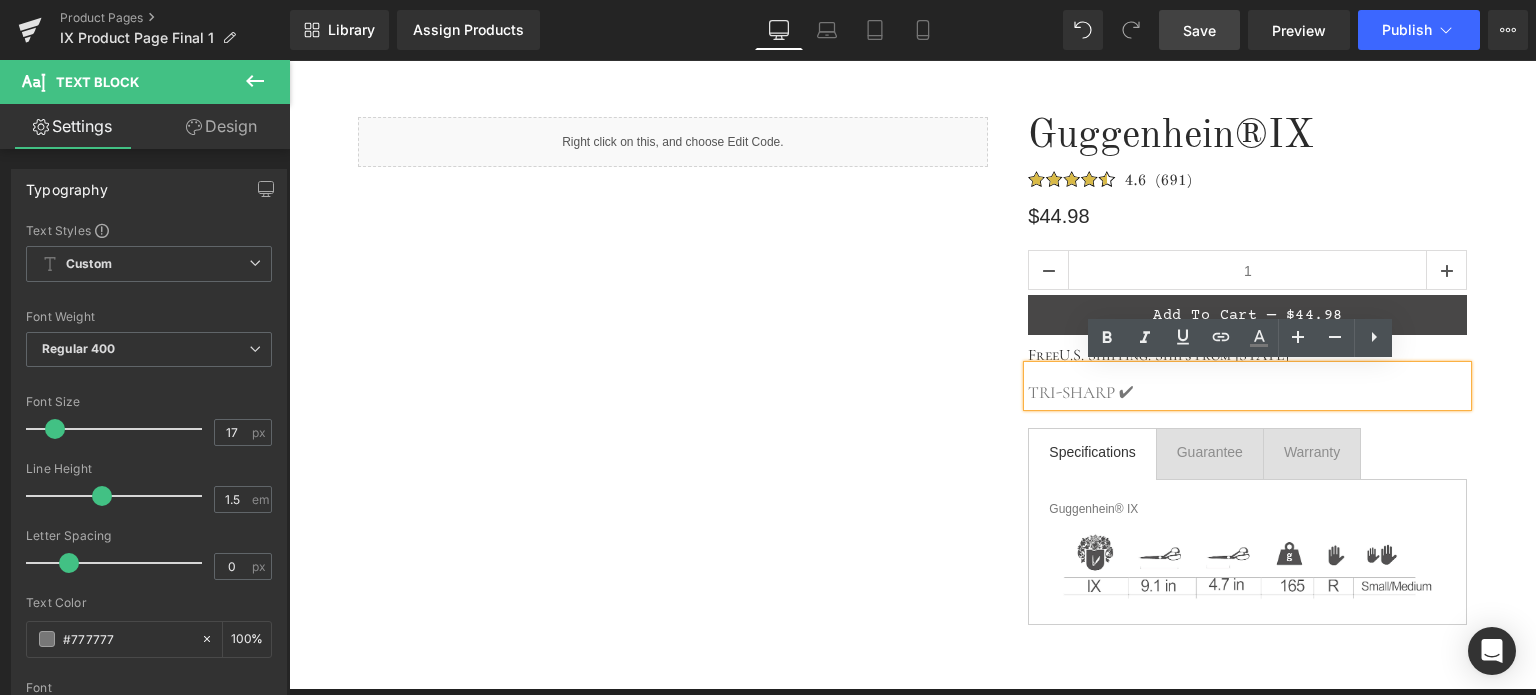 type 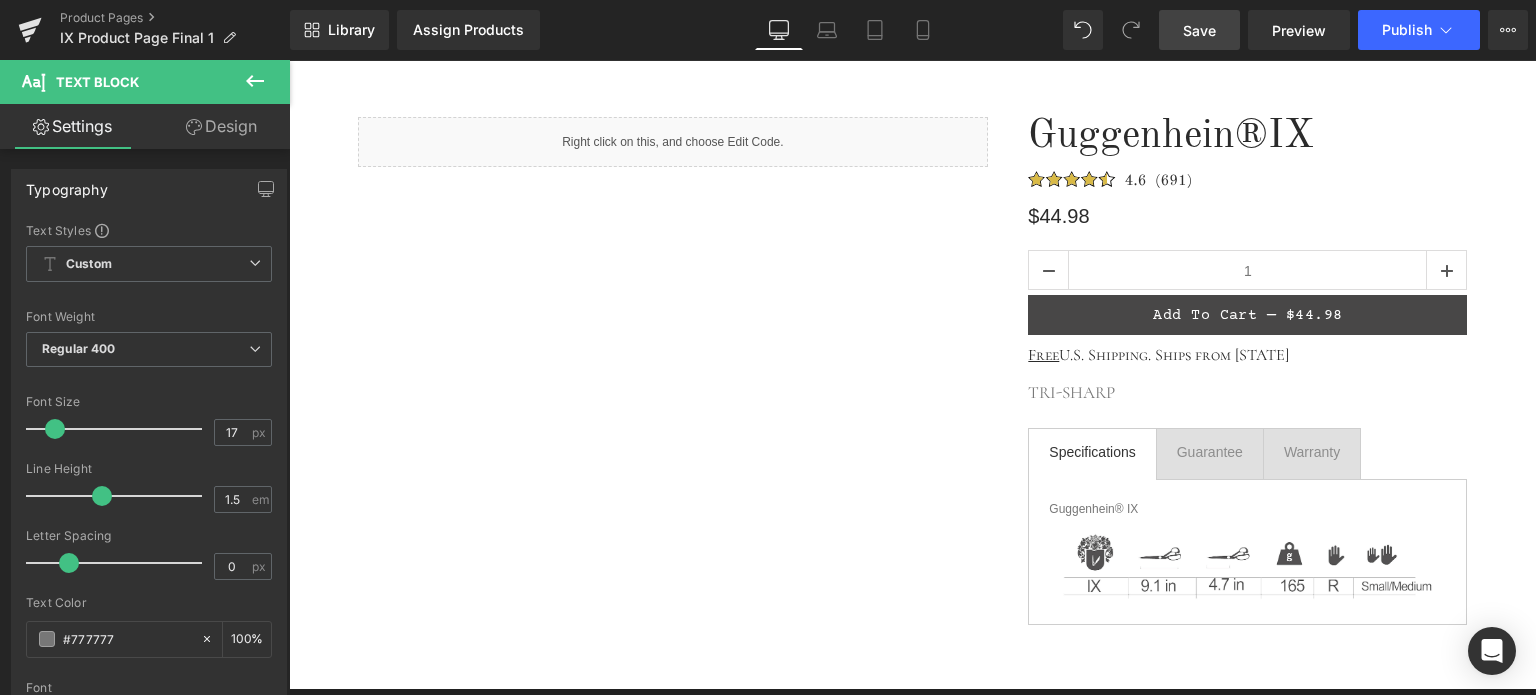 click on "Save" at bounding box center (1199, 30) 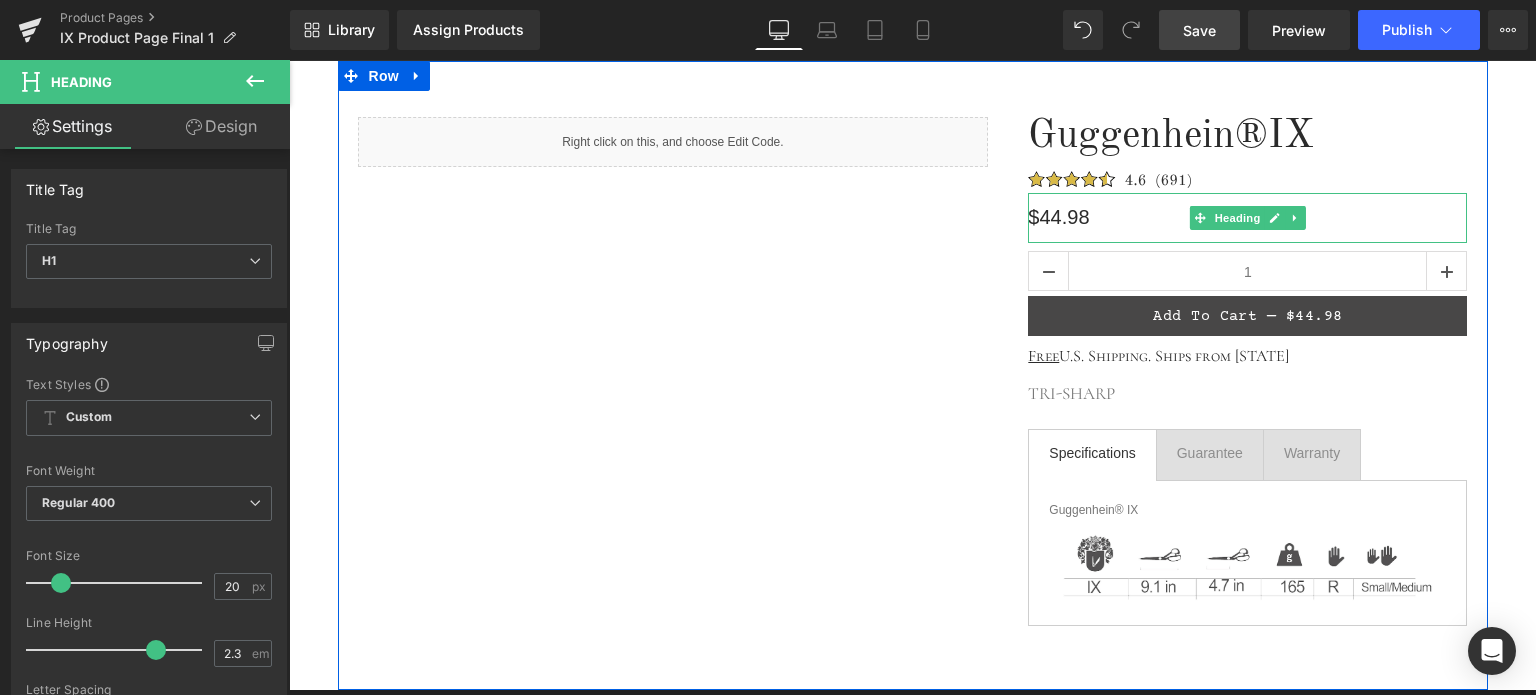 click on "$44.98 Heading" at bounding box center [1247, 218] 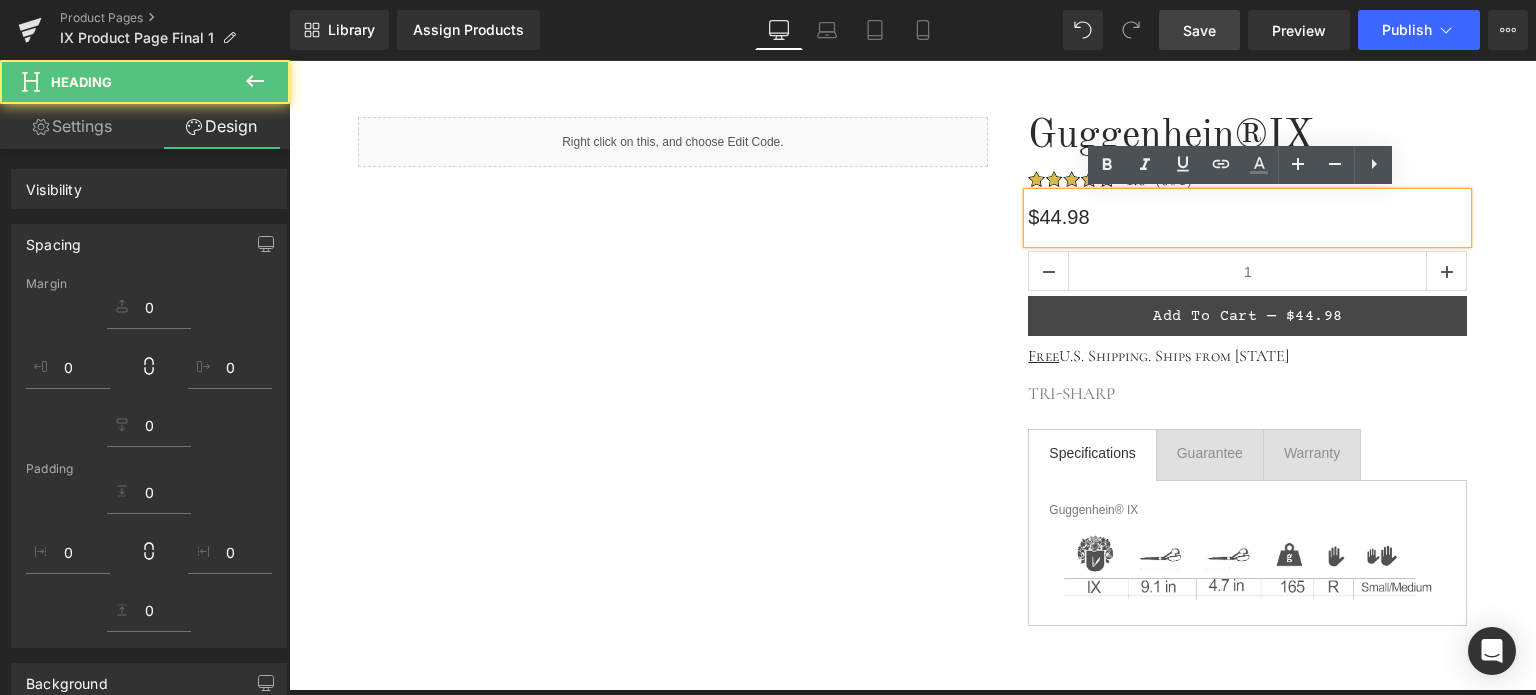 click on "IX Heading         Row         IX Heading         Row         IX Heading         Row         IX Heading         Row         Guggenhein®  IX Heading         Row         Image         Row         Liquid         Row         Guggenhein®   IX Heading         Image         $44.98 Heading         Image
1
(P) Quantity
Add To Cart — $44.98
(P) Cart Button
Product         Row         Free  U.S. Shipping. Ships from [STATE] Heading         TRI-SHARP Text Block
Specifications
Text Block
Guarantee" at bounding box center (912, 918) 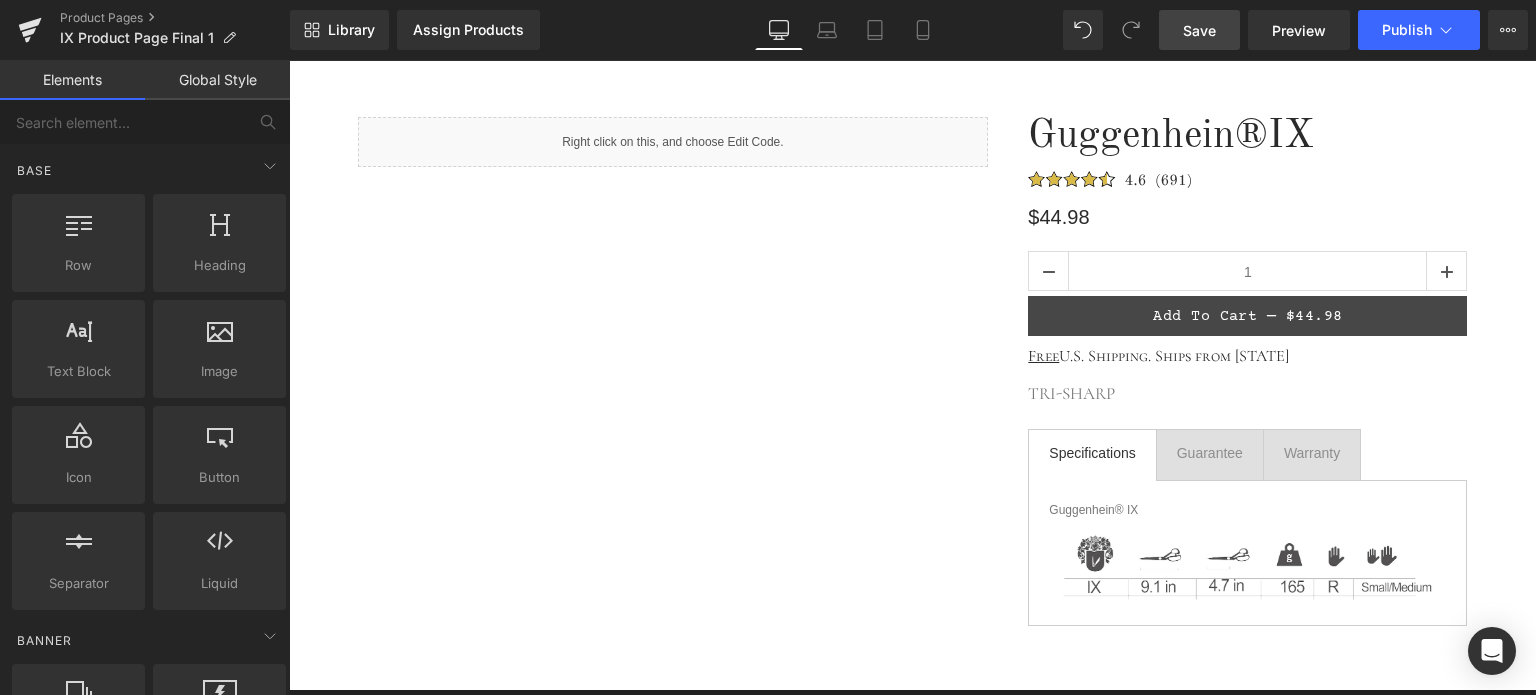 click on "IX Heading         Row         IX Heading         Row         IX Heading         Row         IX Heading         Row         Guggenhein®  IX Heading         Row         Image         Row         Liquid         Row         Guggenhein®   IX Heading         Image         $44.98 Heading         Image
1
(P) Quantity
Add To Cart — $44.98
(P) Cart Button
Product         Row         Free  U.S. Shipping. Ships from [STATE] Heading         TRI-SHARP Text Block
Specifications
Text Block
Guarantee" at bounding box center [912, 918] 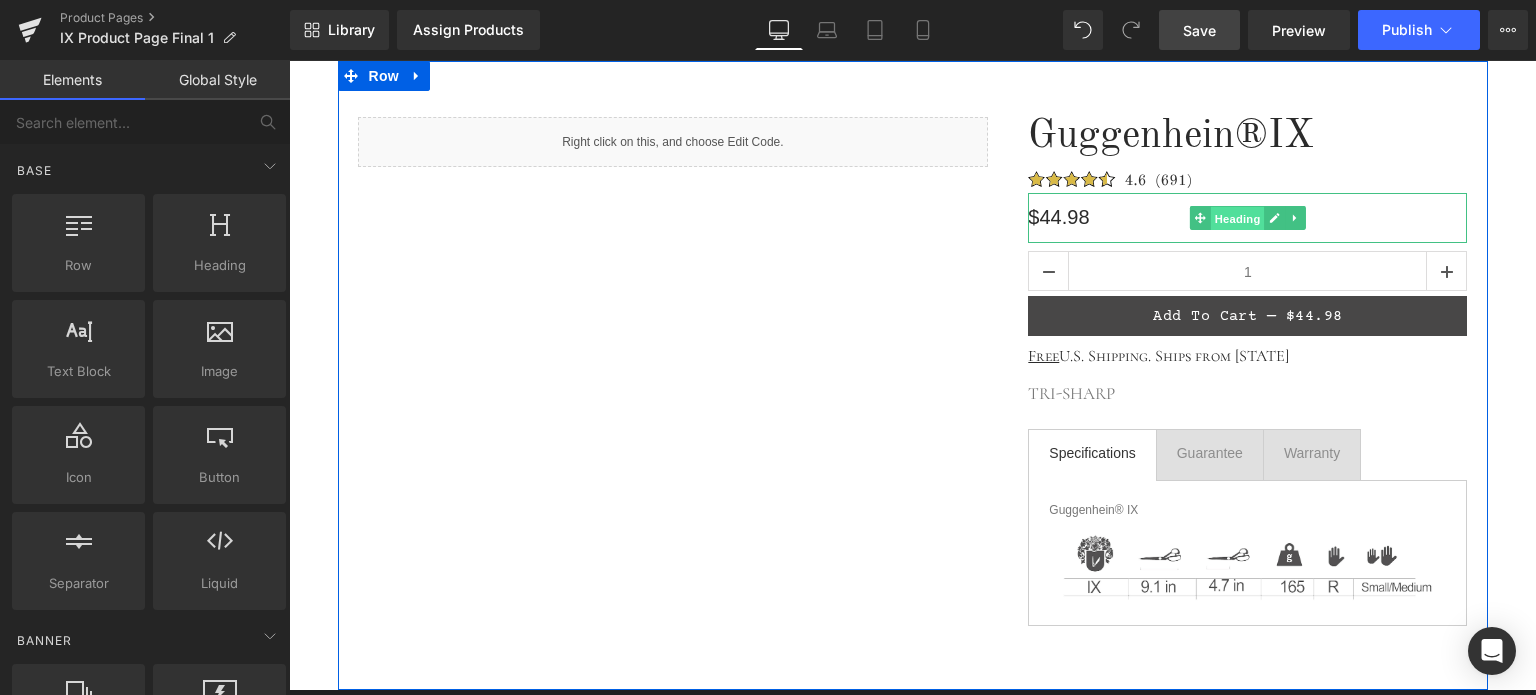 click on "Heading" at bounding box center [1238, 219] 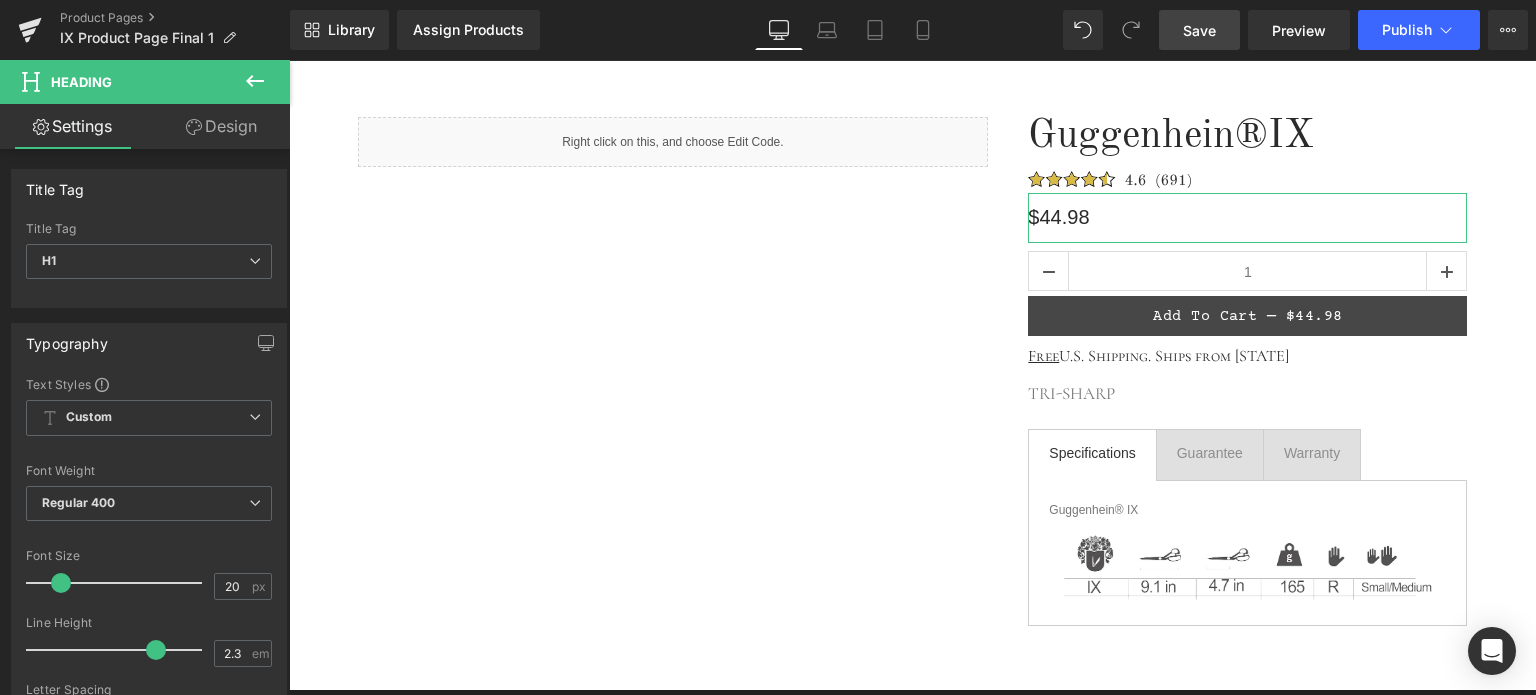 click on "Design" at bounding box center (221, 126) 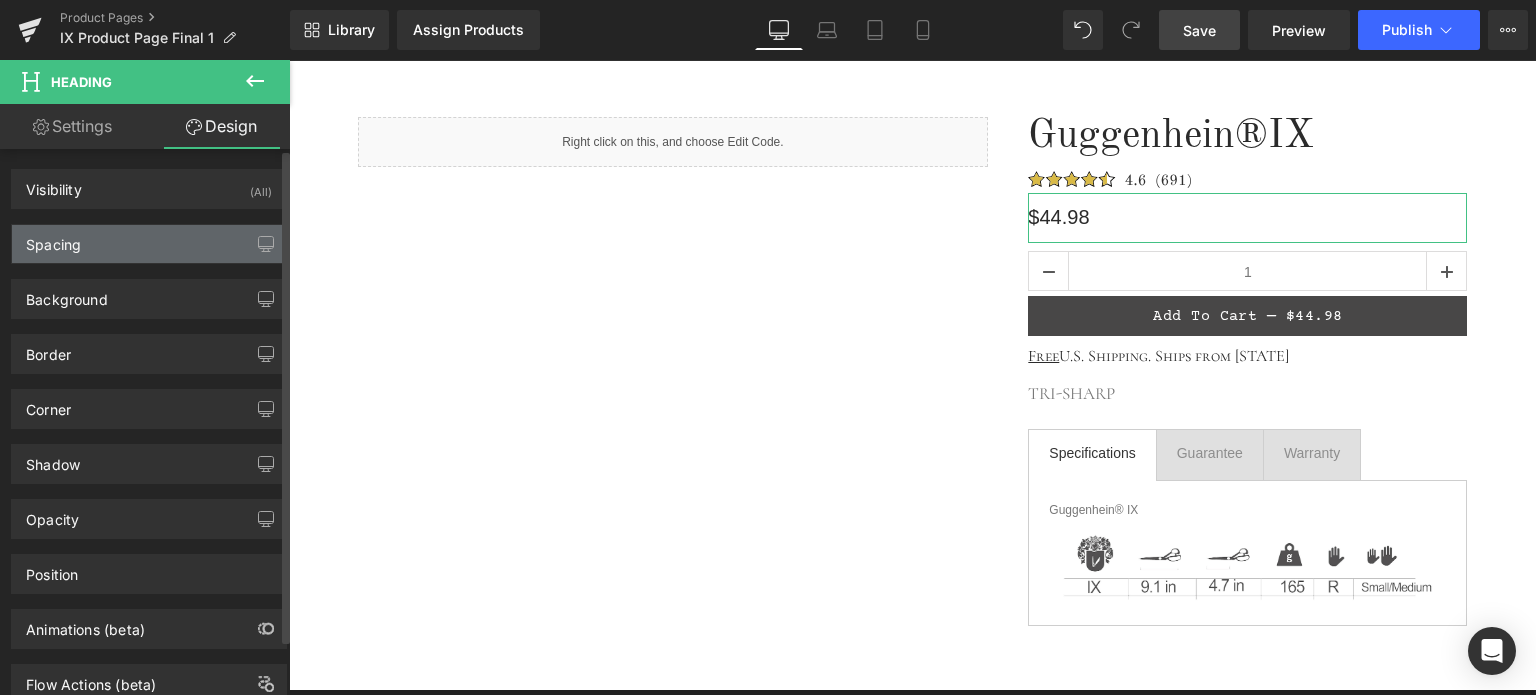 click on "Spacing" at bounding box center [149, 244] 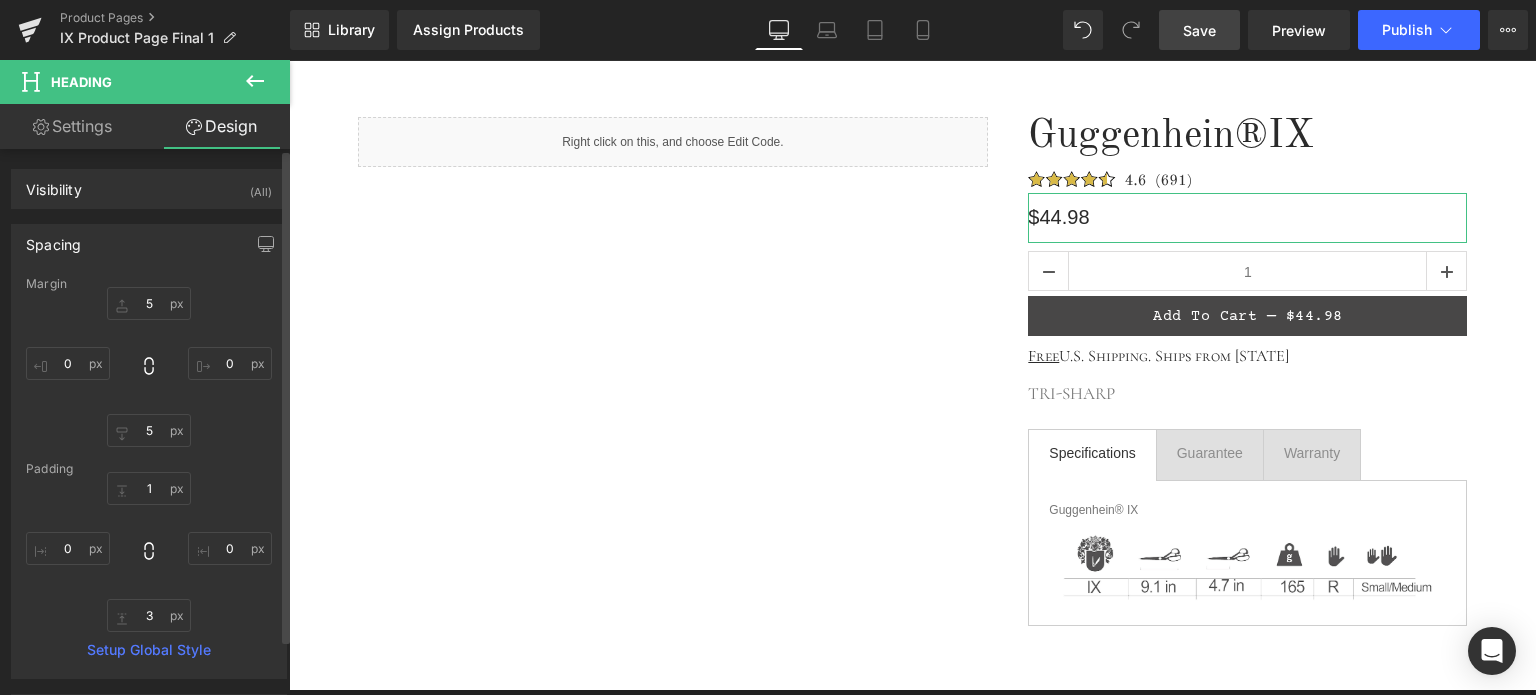 type on "5" 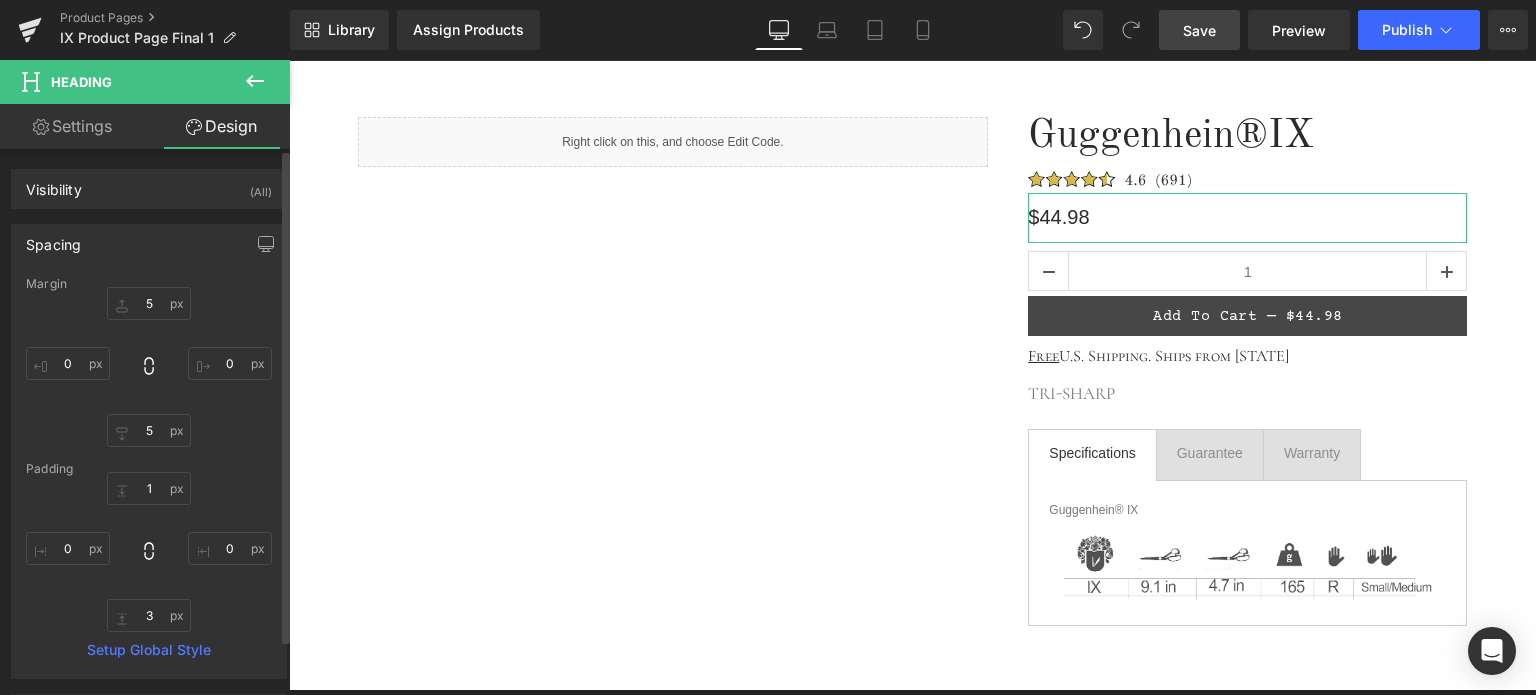 type on "0" 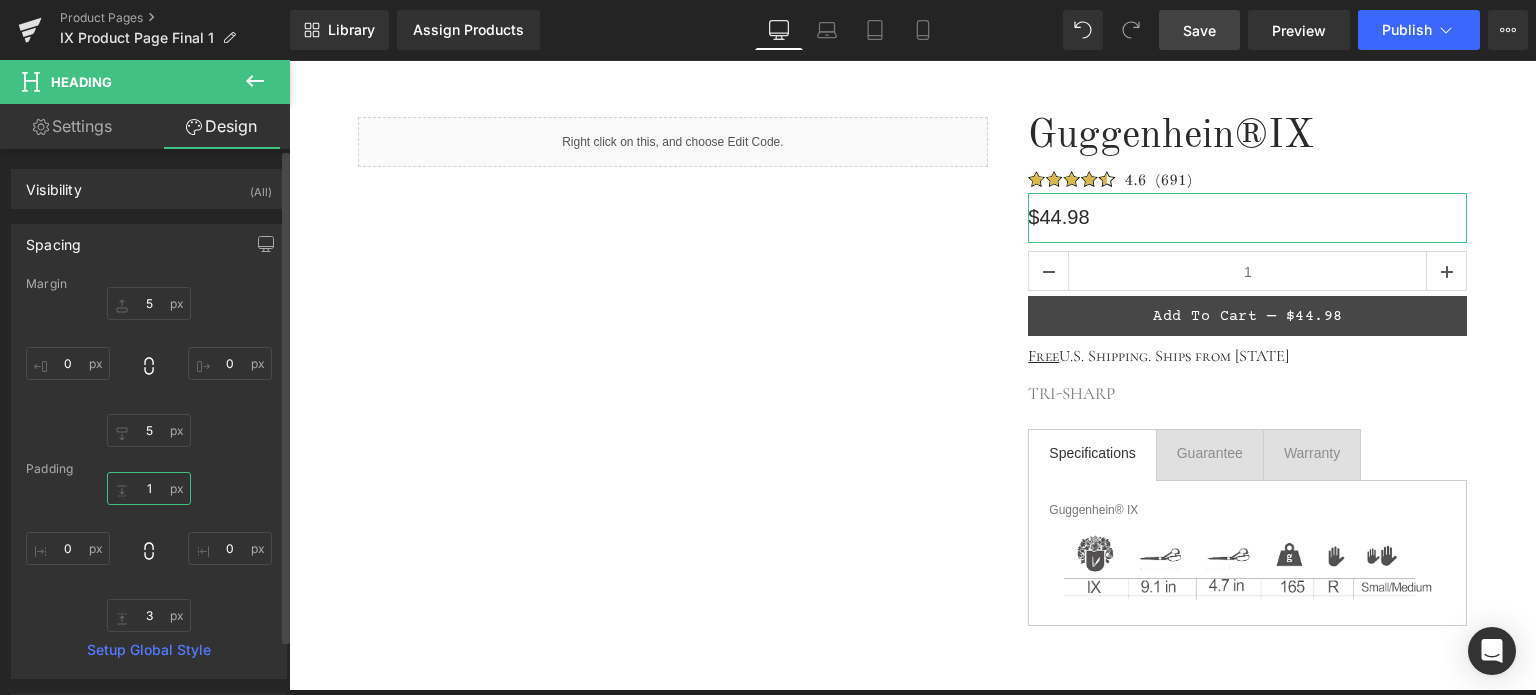 click on "1" at bounding box center (149, 488) 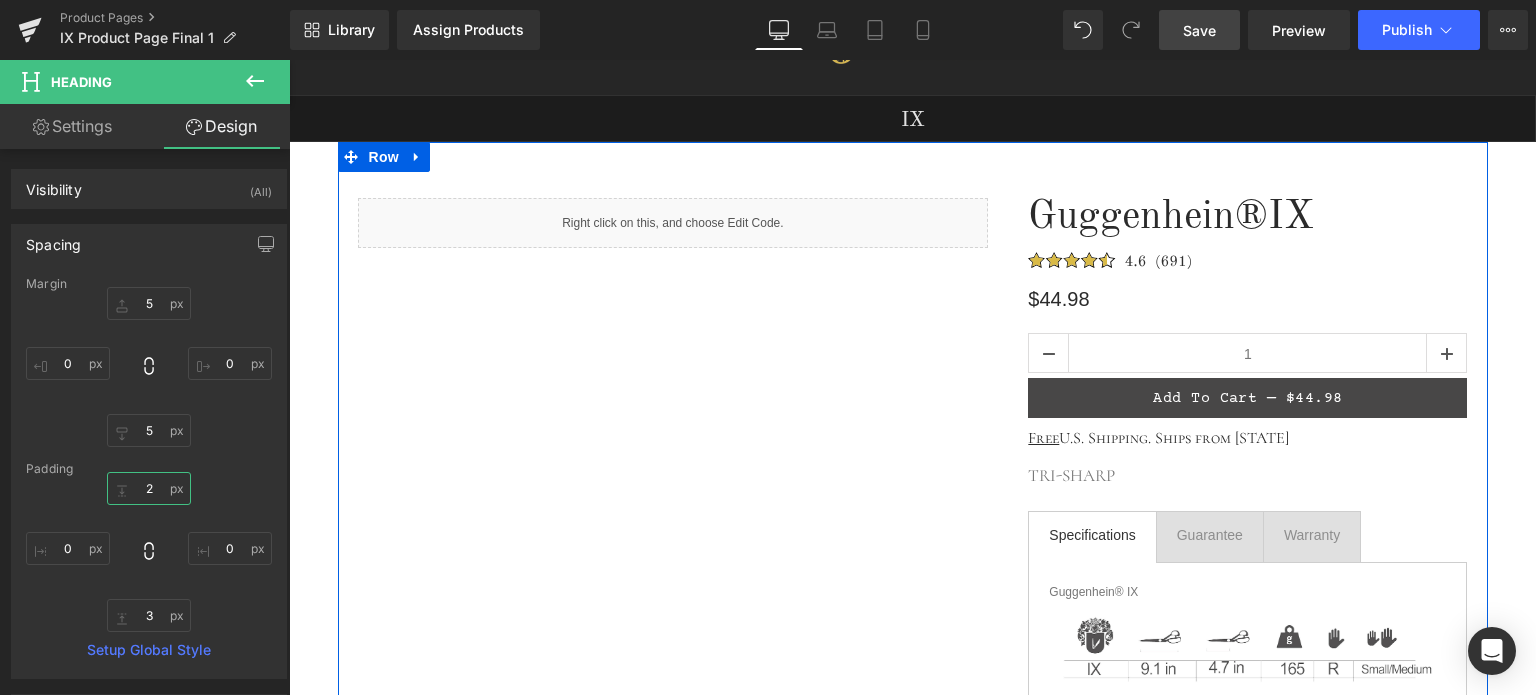 scroll, scrollTop: 0, scrollLeft: 0, axis: both 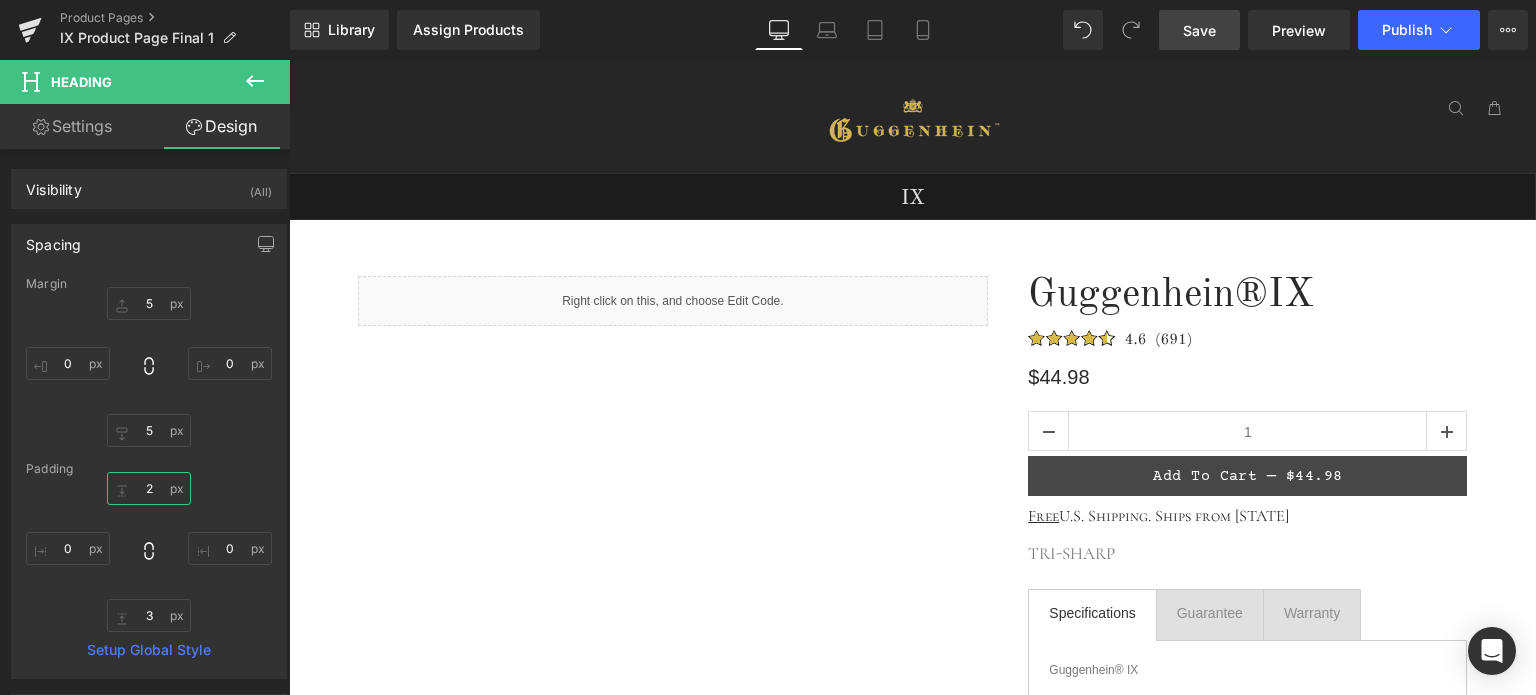 type on "2" 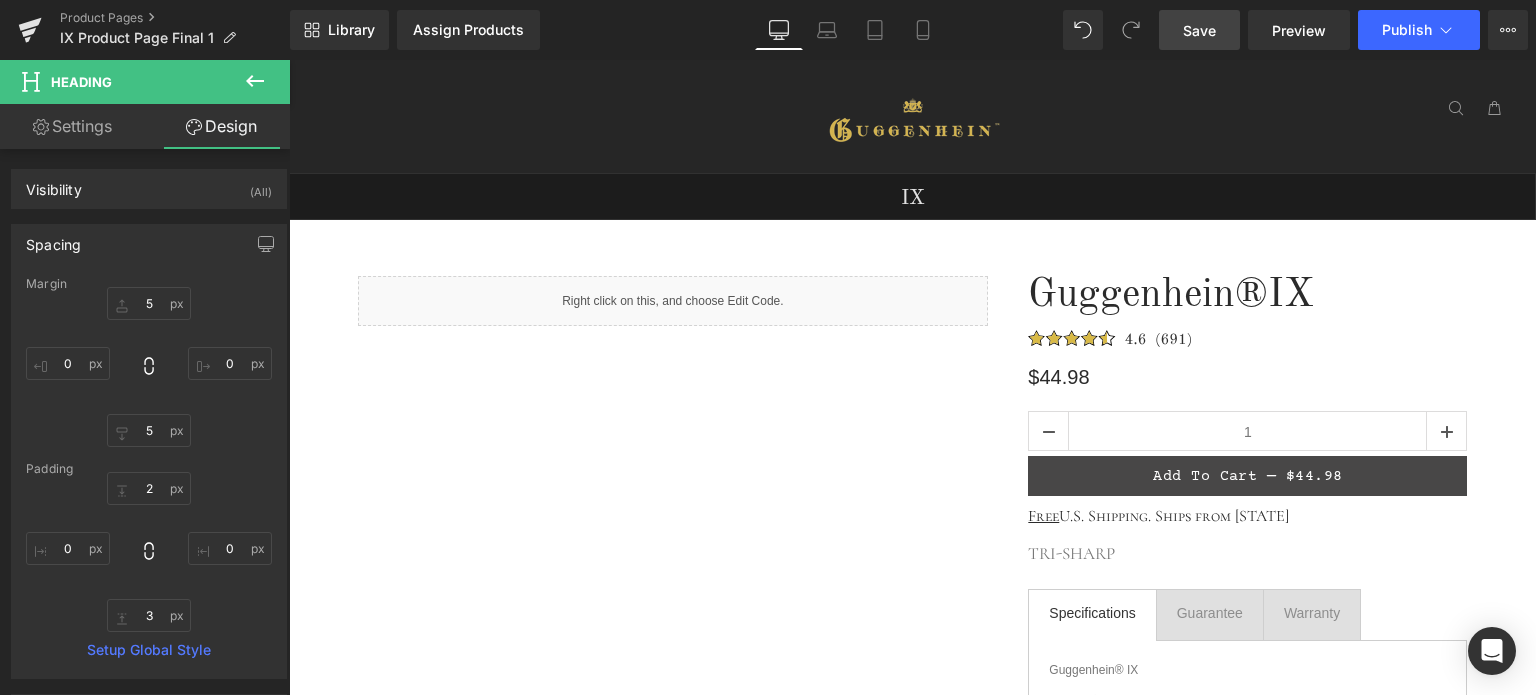 click on "Save" at bounding box center [1199, 30] 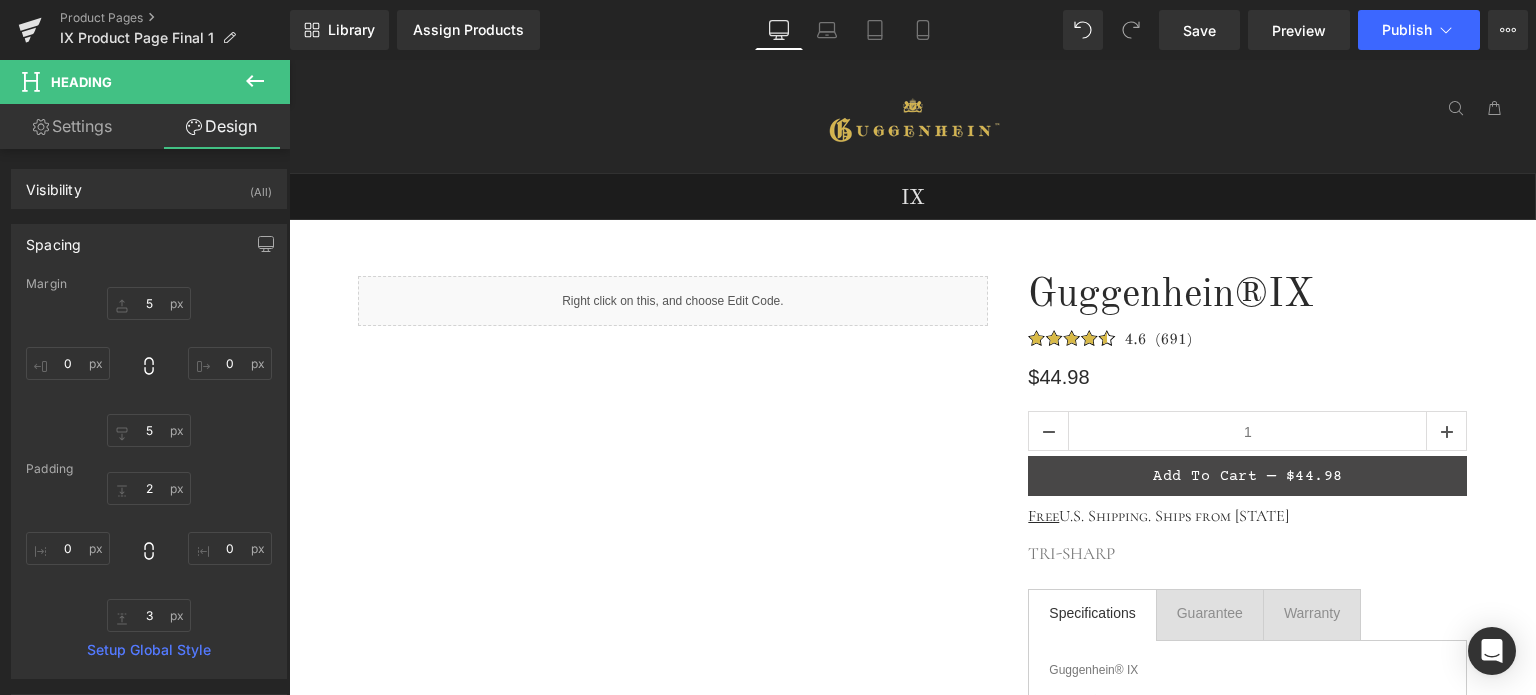 scroll, scrollTop: 200, scrollLeft: 0, axis: vertical 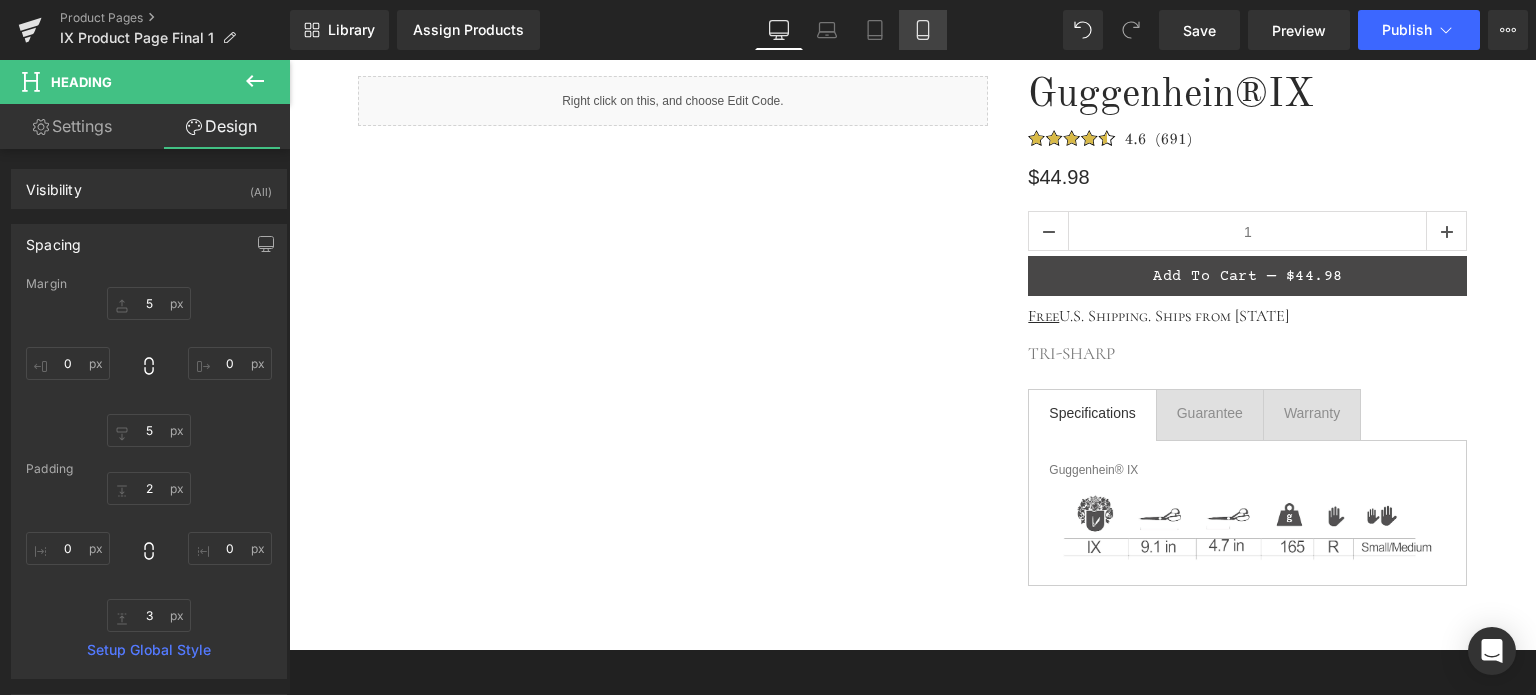 click 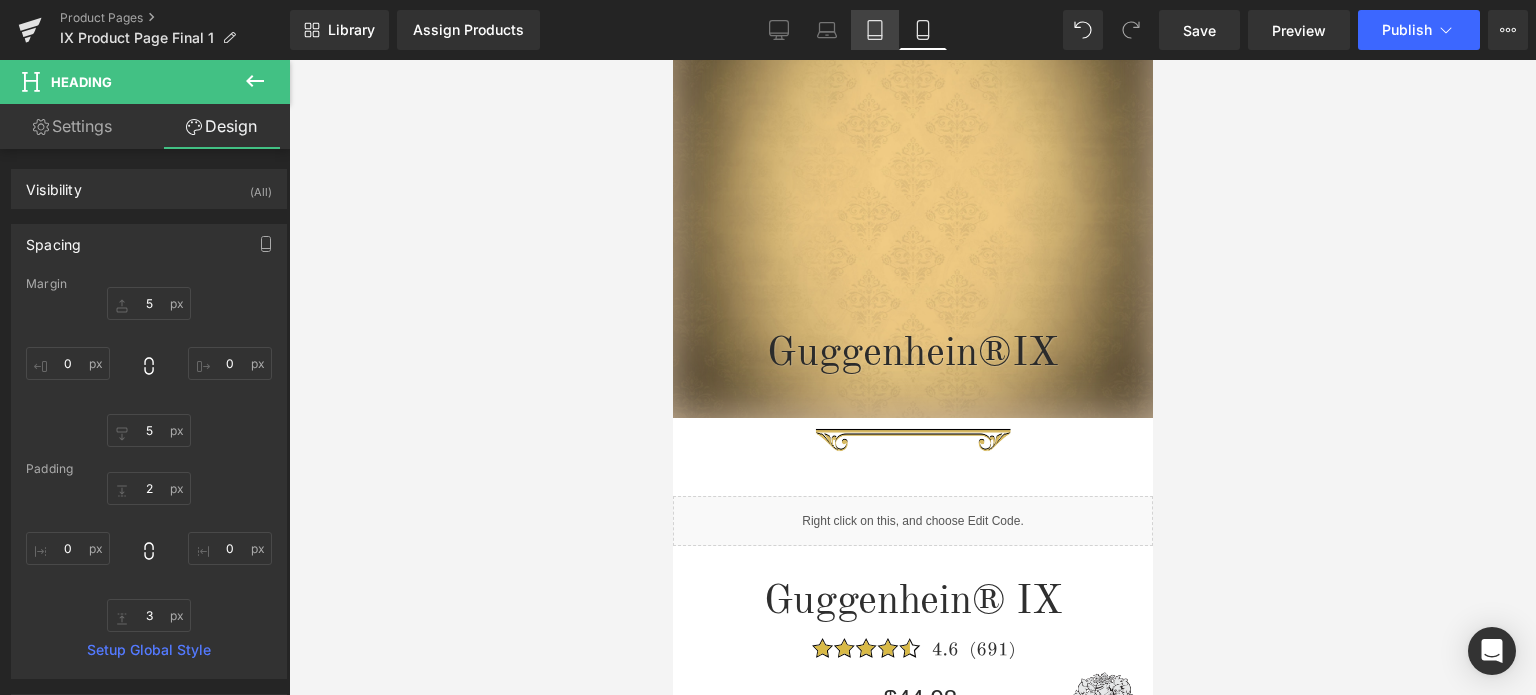 type on "5" 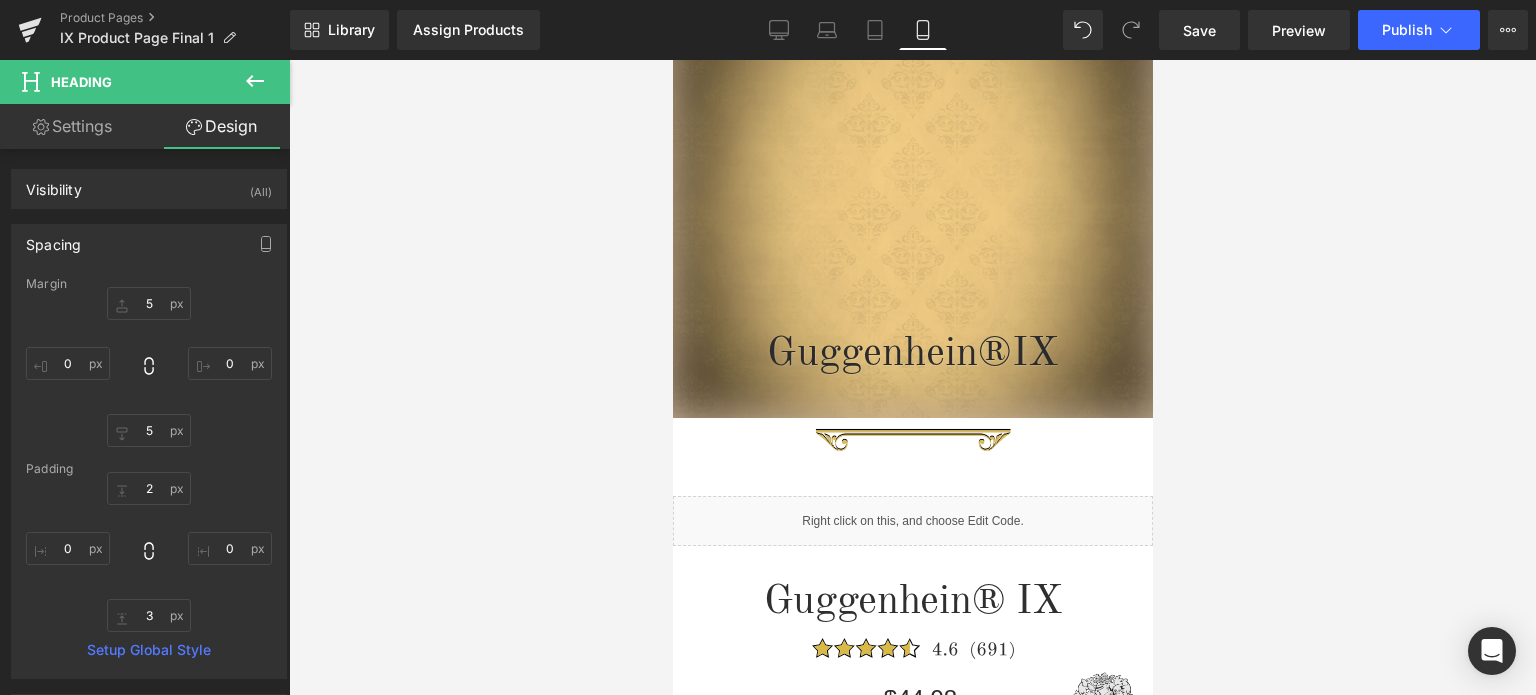 scroll, scrollTop: 0, scrollLeft: 0, axis: both 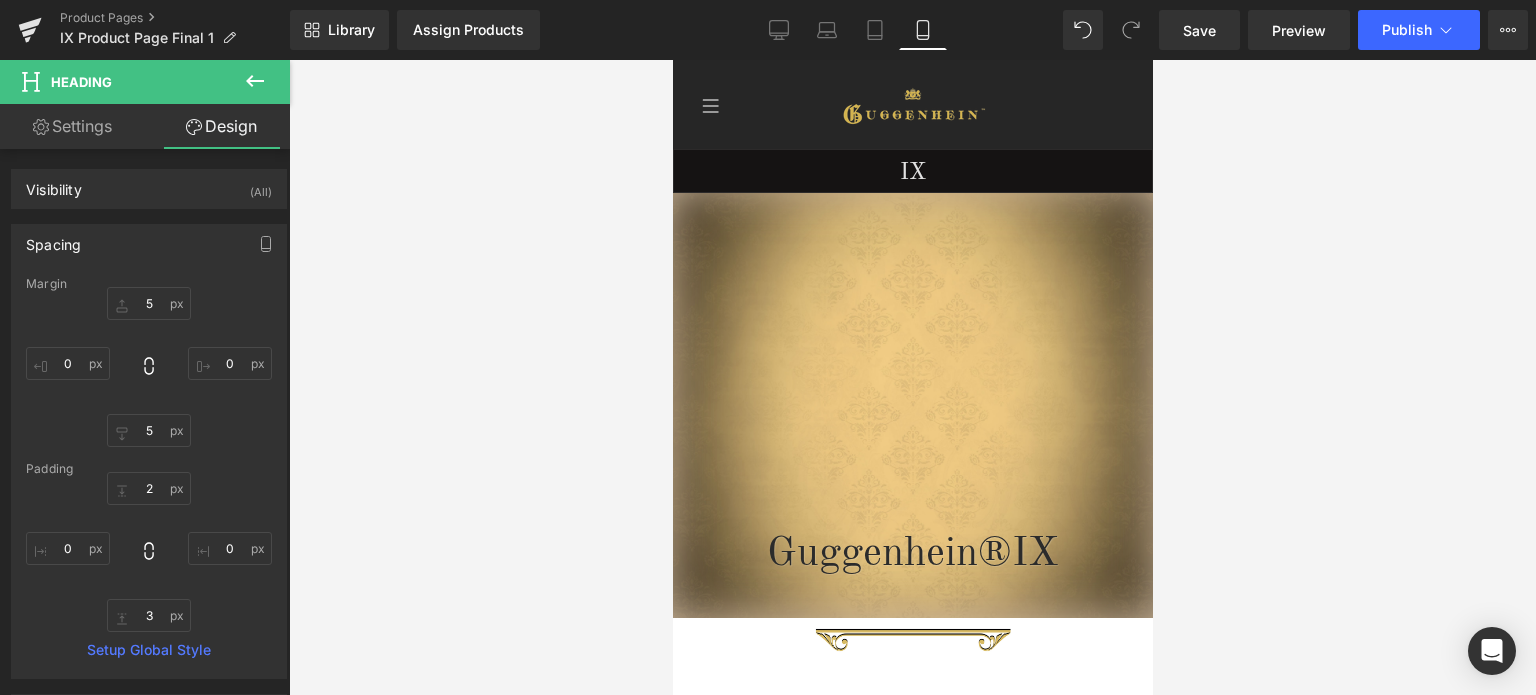 click 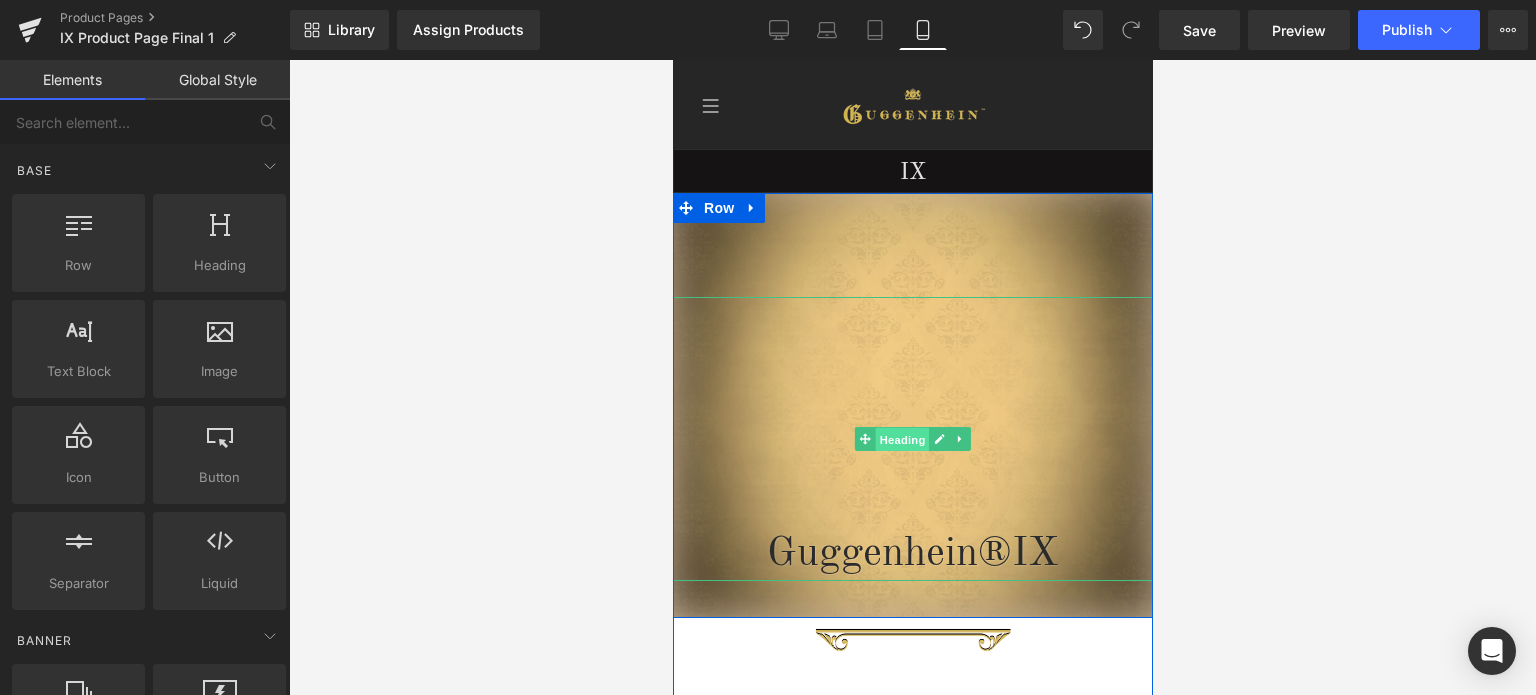 click on "Heading" at bounding box center [902, 440] 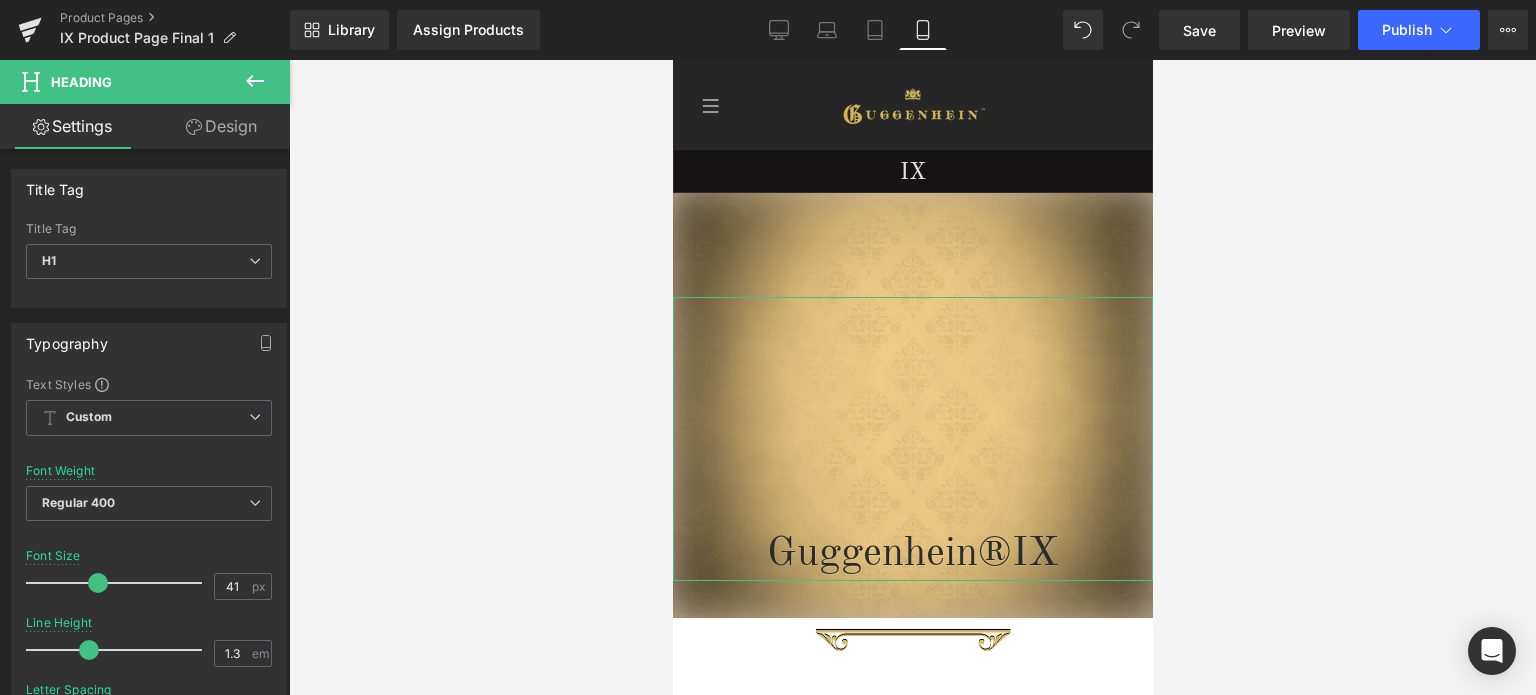 click on "Design" at bounding box center [221, 126] 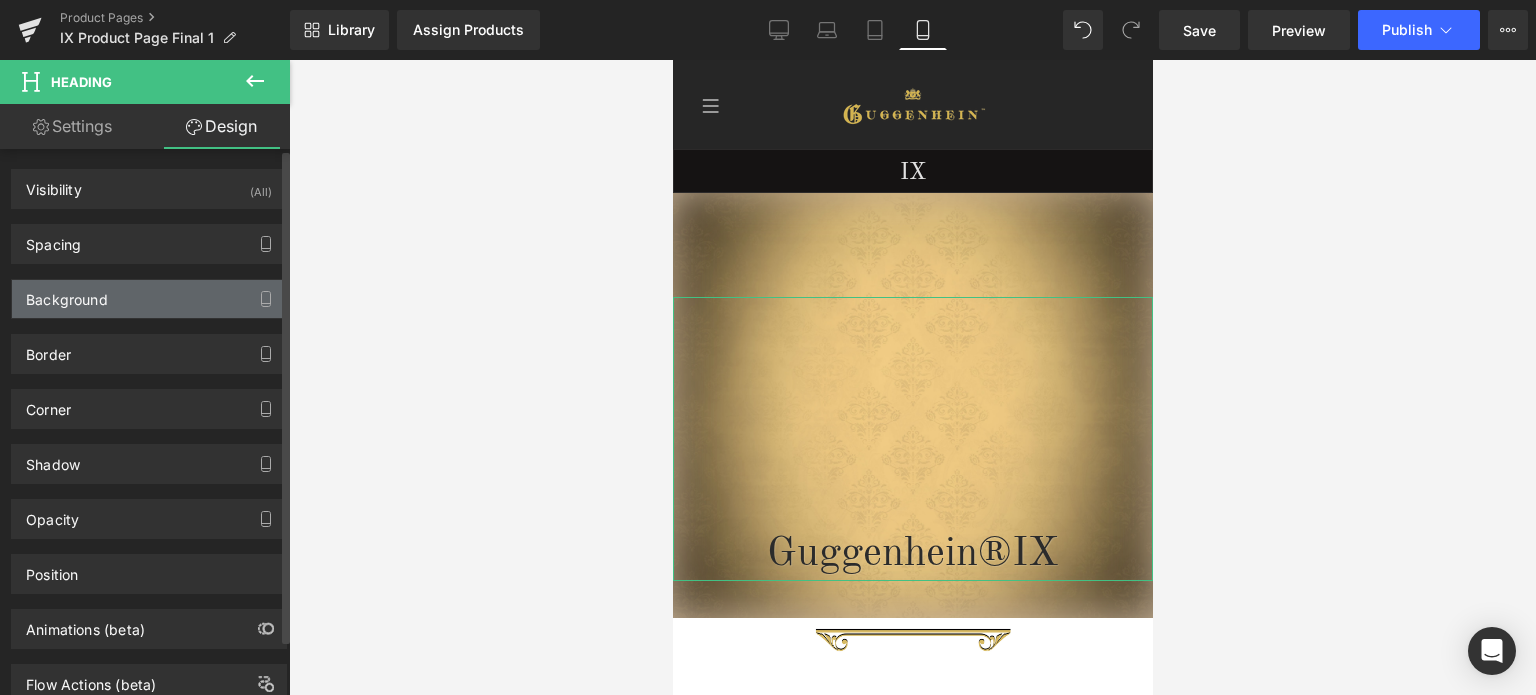 type on "45" 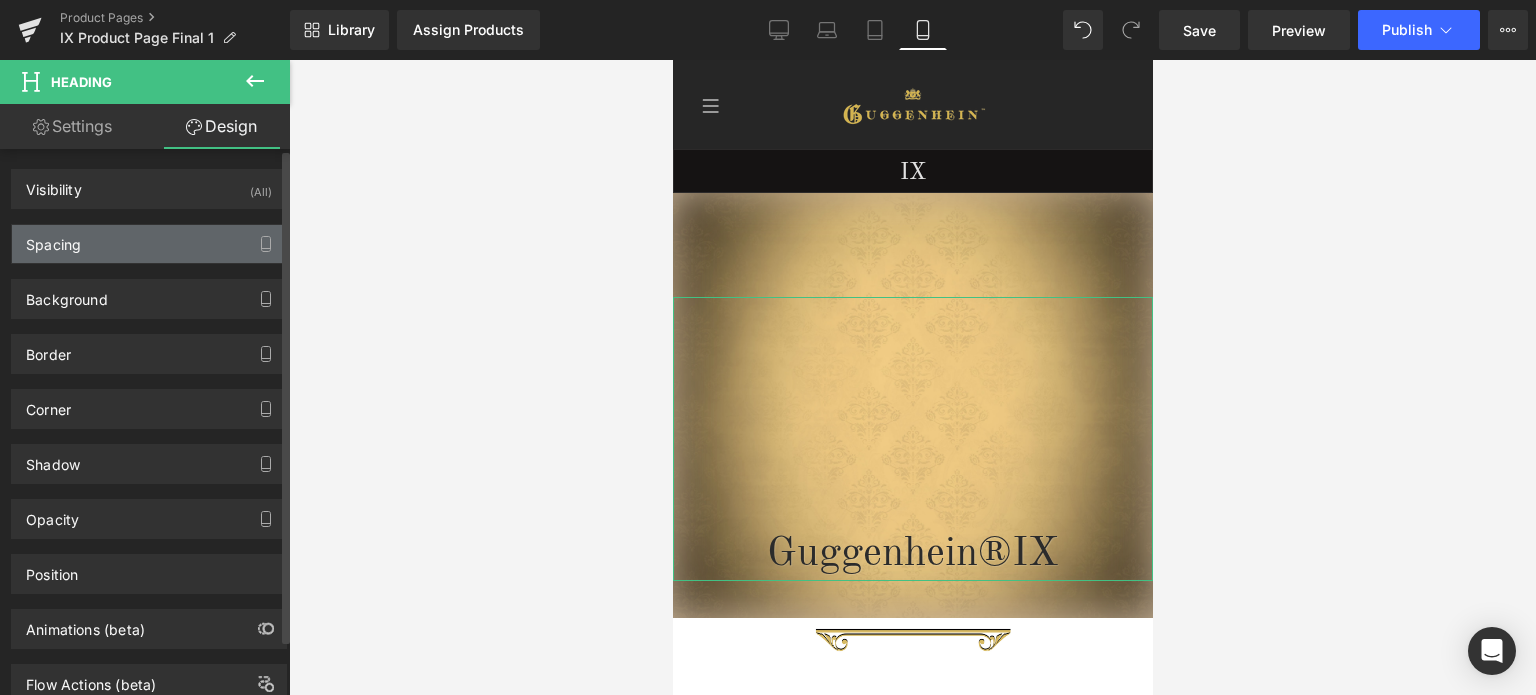 click on "Spacing" at bounding box center (149, 244) 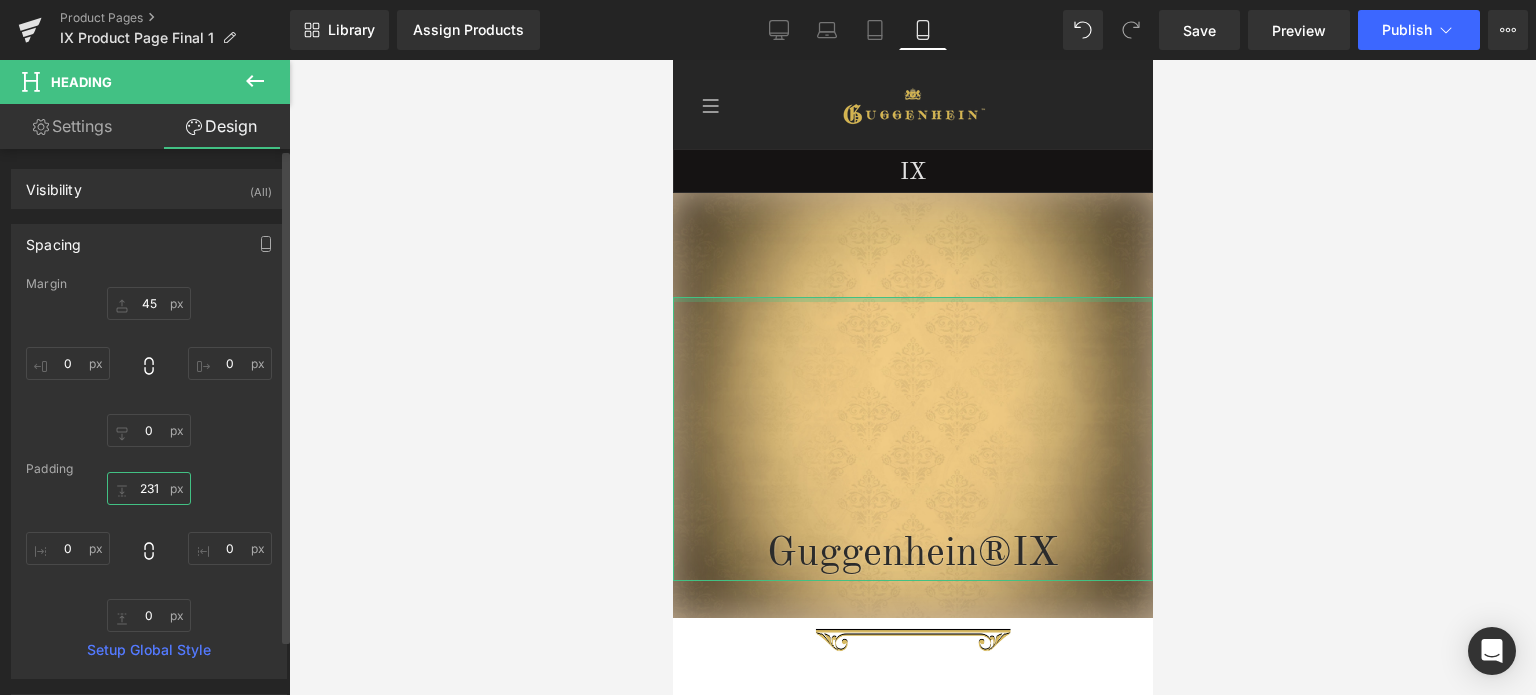 click on "231" at bounding box center (149, 488) 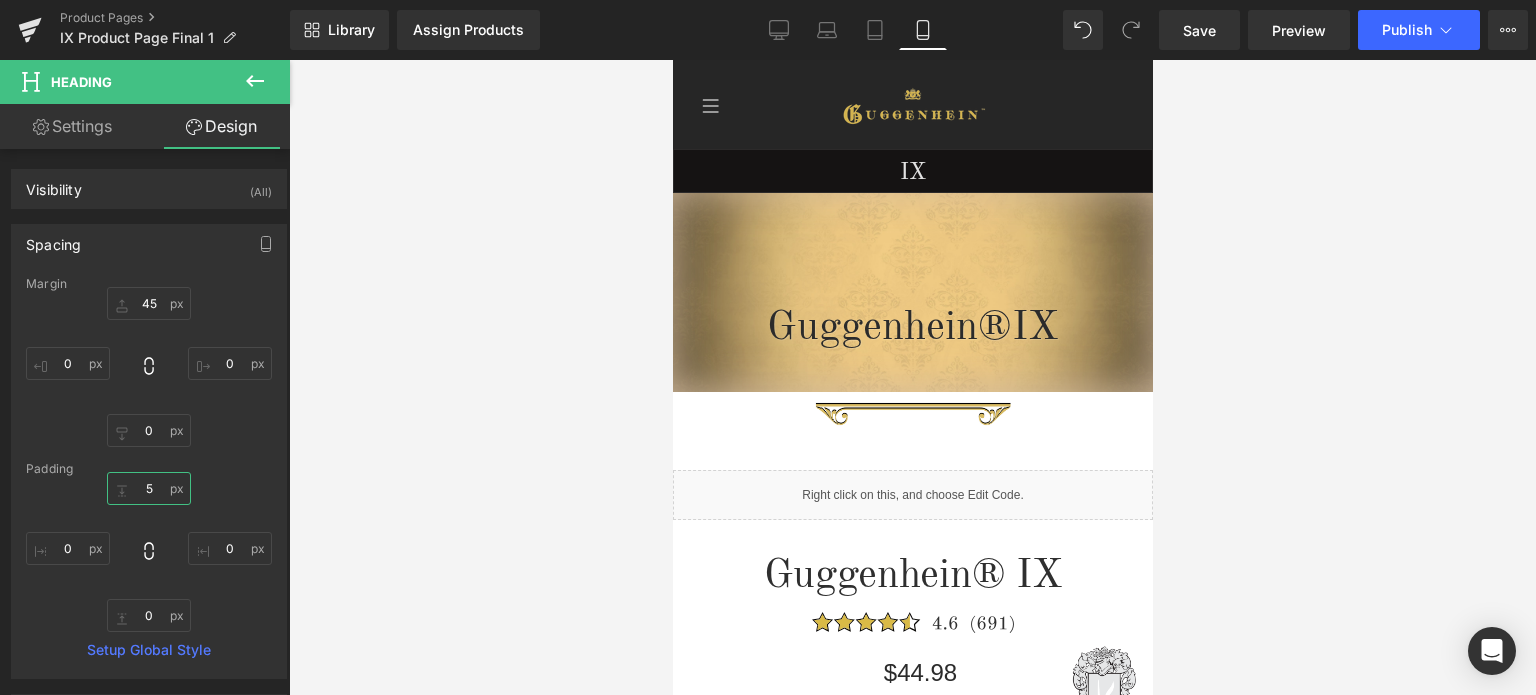 type on "5" 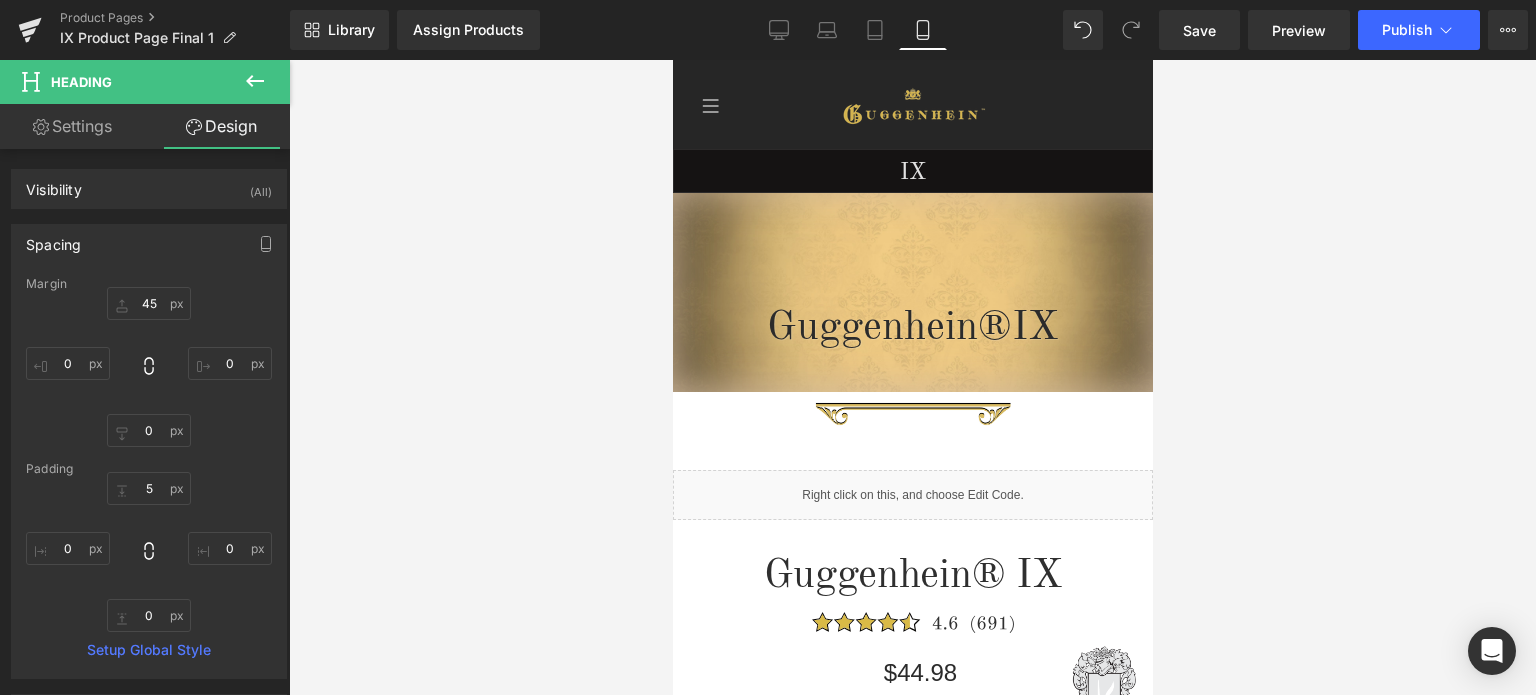 click 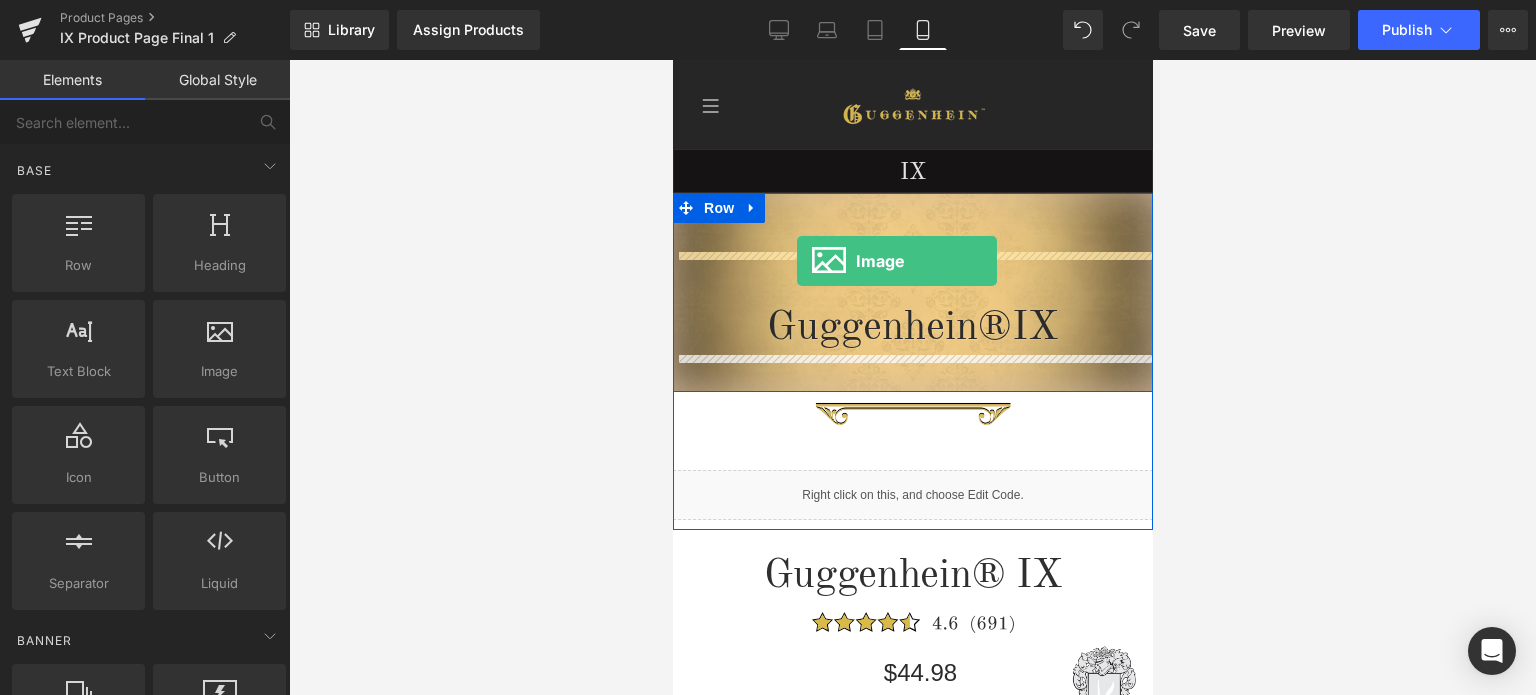 drag, startPoint x: 898, startPoint y: 417, endPoint x: 796, endPoint y: 261, distance: 186.38669 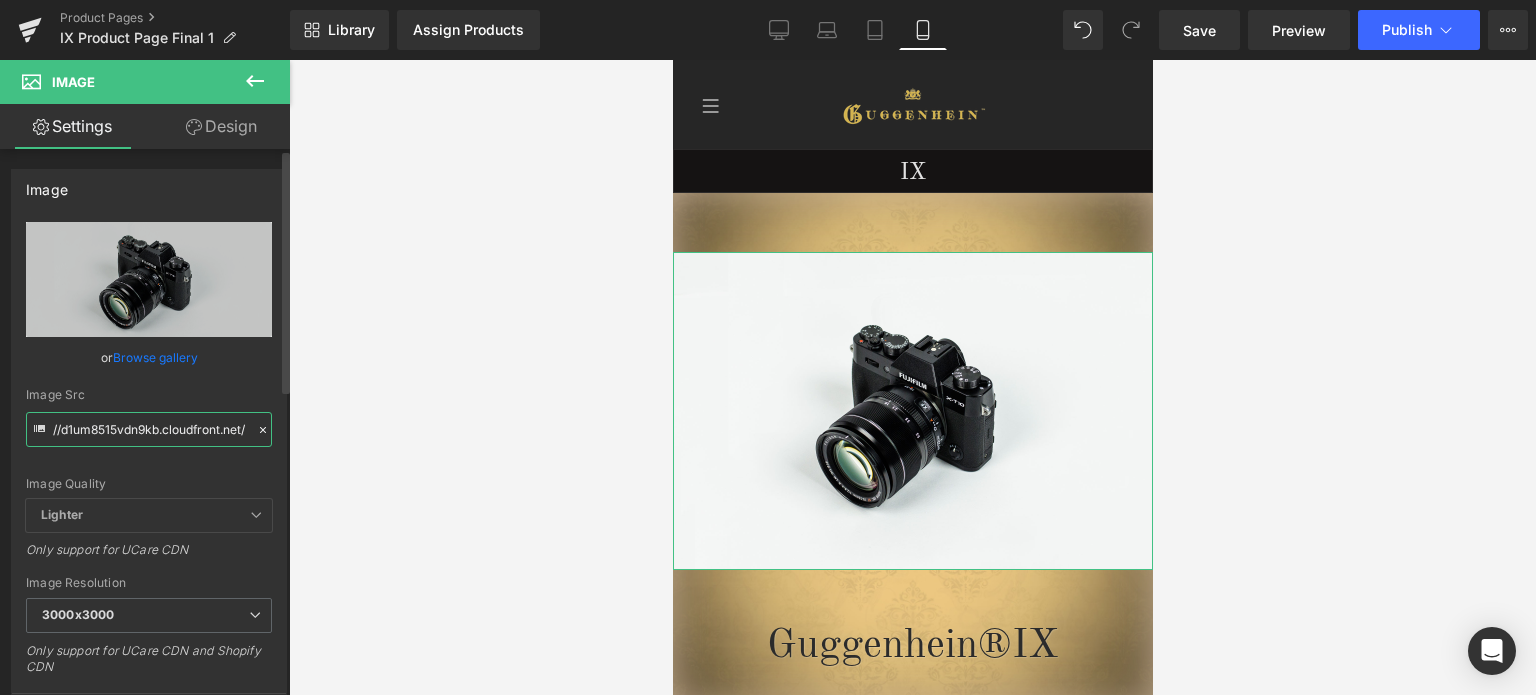 click on "//d1um8515vdn9kb.cloudfront.net/images/parallax.jpg" at bounding box center (149, 429) 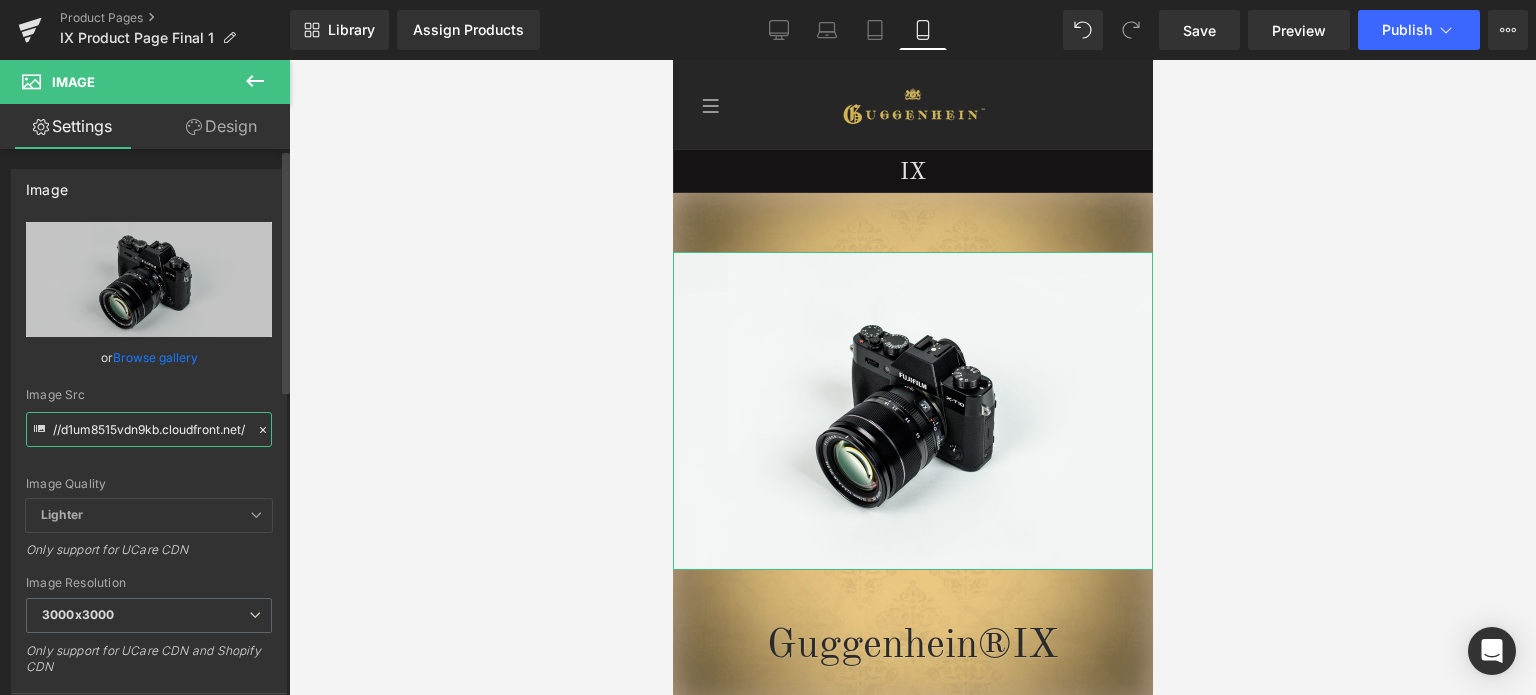 paste on "https://cdn.shopify.com/s/files/1/0566/0963/6442/files/1-2_46b8d859-0a28-4d24-bd55-0a02ffd22489.png?v=1754078865" 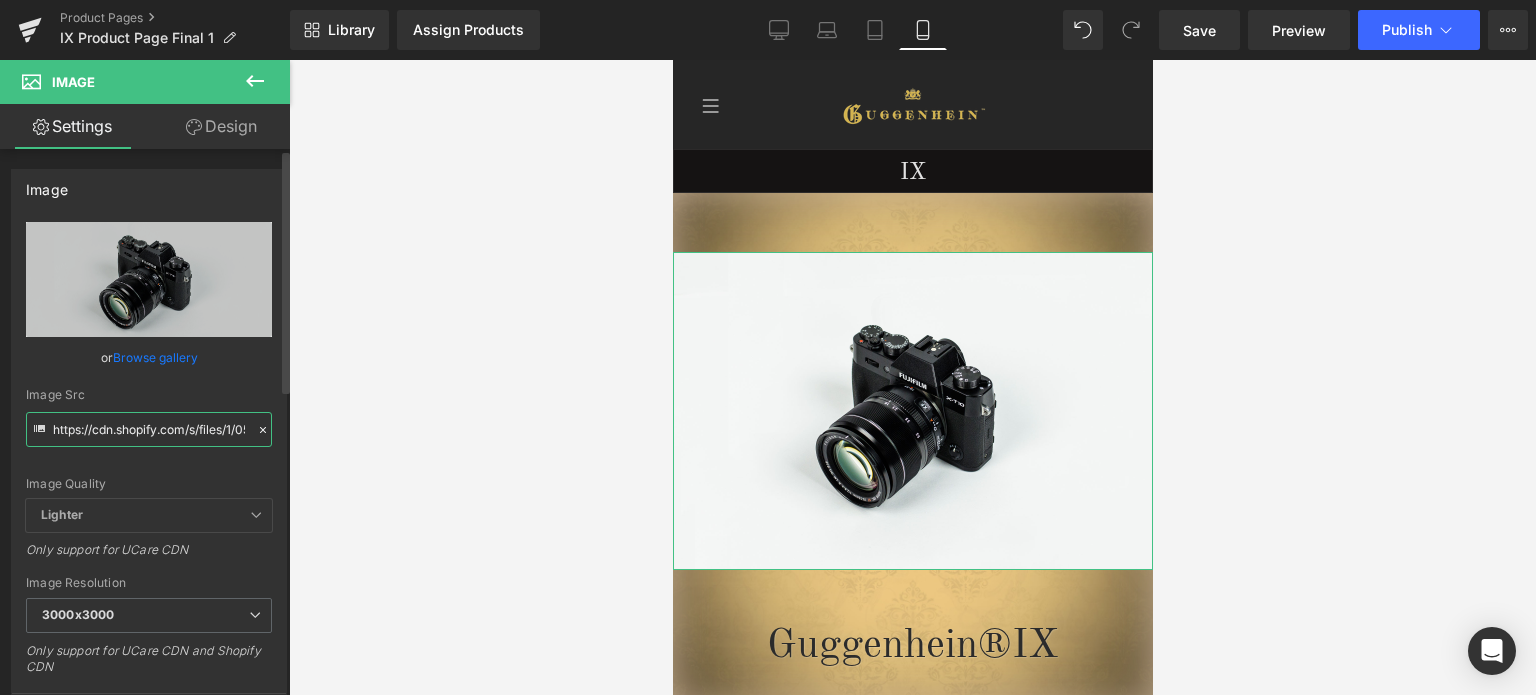scroll, scrollTop: 0, scrollLeft: 524, axis: horizontal 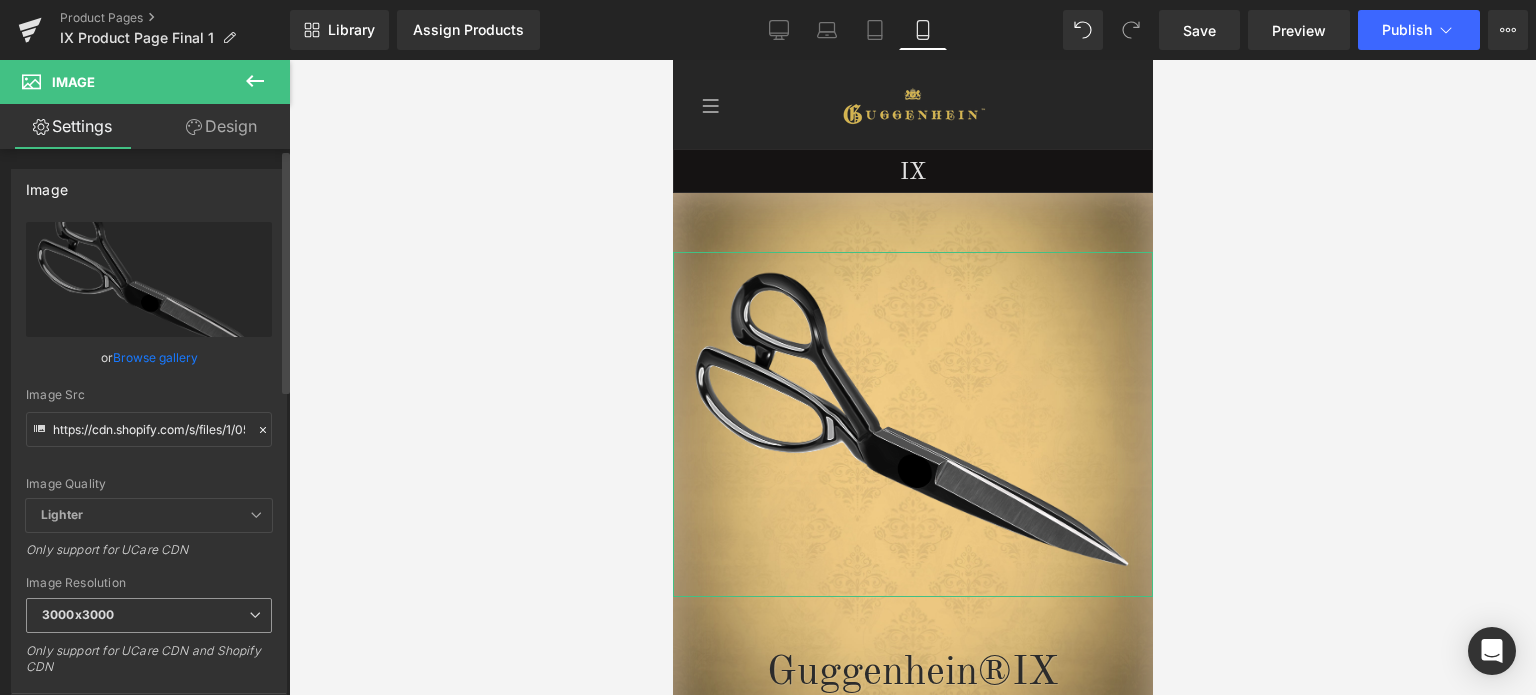 click on "3000x3000" at bounding box center [149, 615] 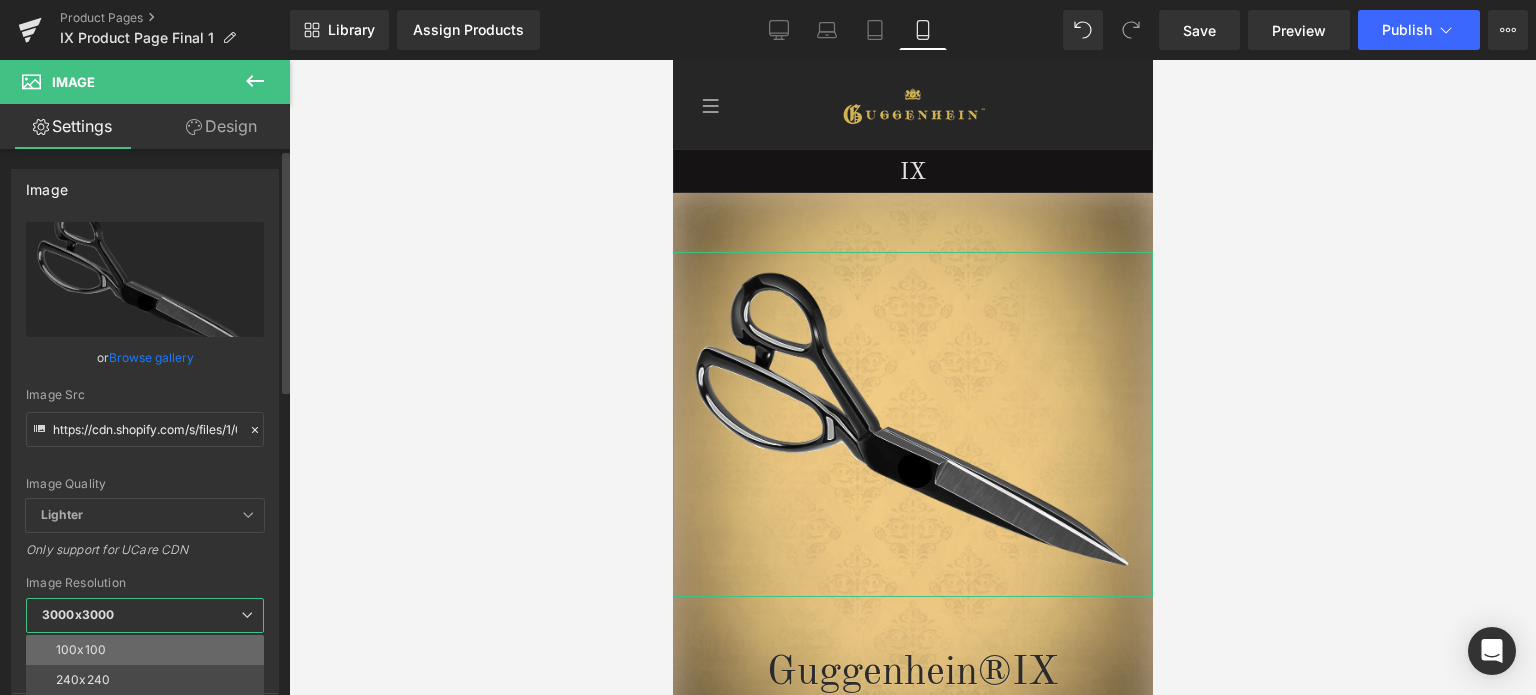 click on "100x100" at bounding box center [149, 650] 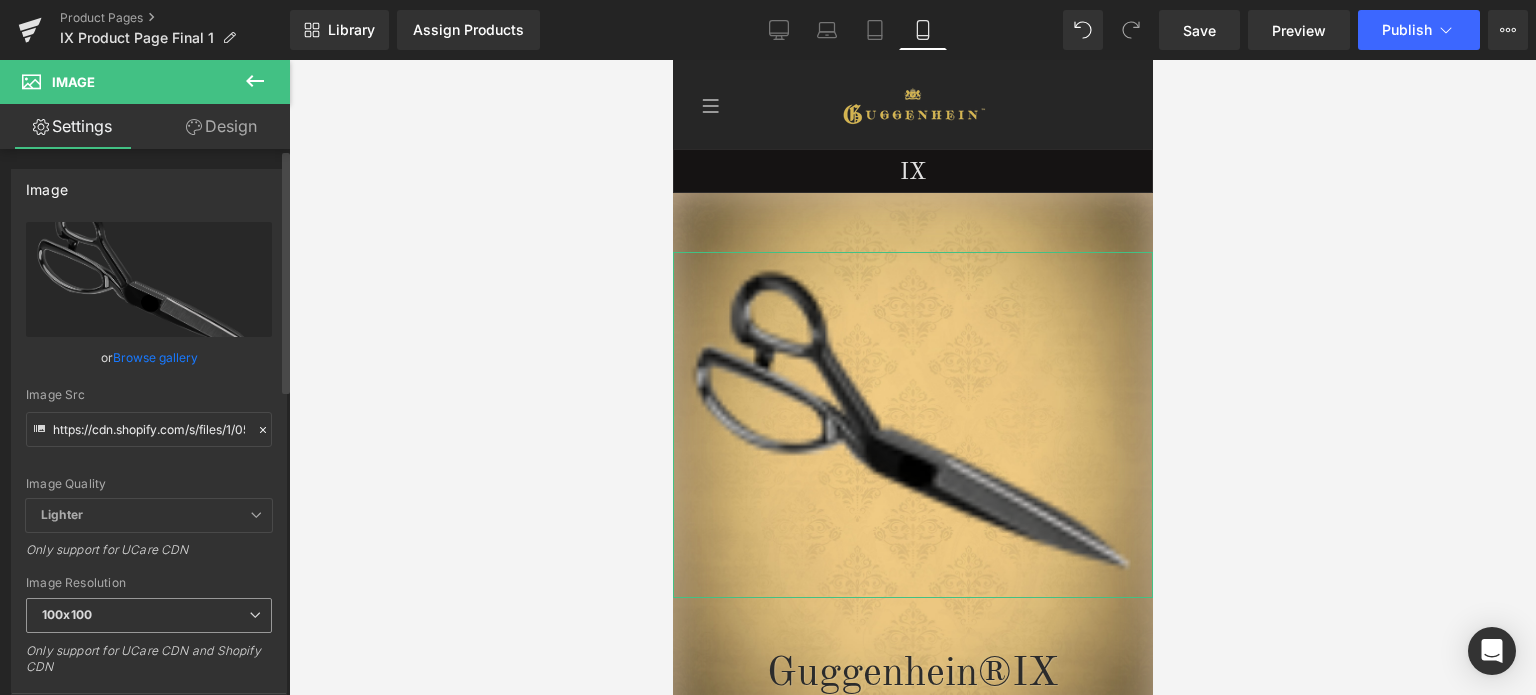 type on "https://cdn.shopify.com/s/files/1/0566/0963/6442/files/1-2_46b8d859-0a28-4d24-bd55-0a02ffd22489_100x100.png?v=1754078865" 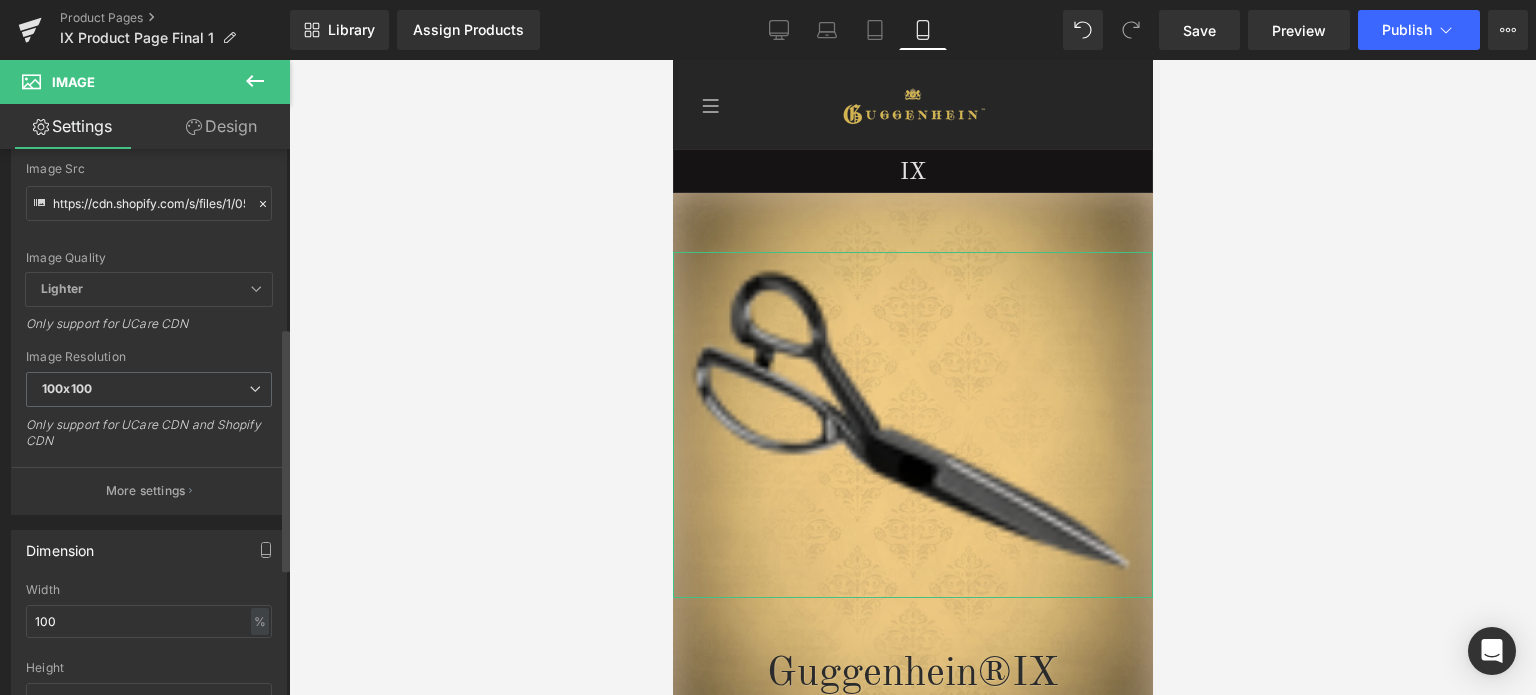 scroll, scrollTop: 400, scrollLeft: 0, axis: vertical 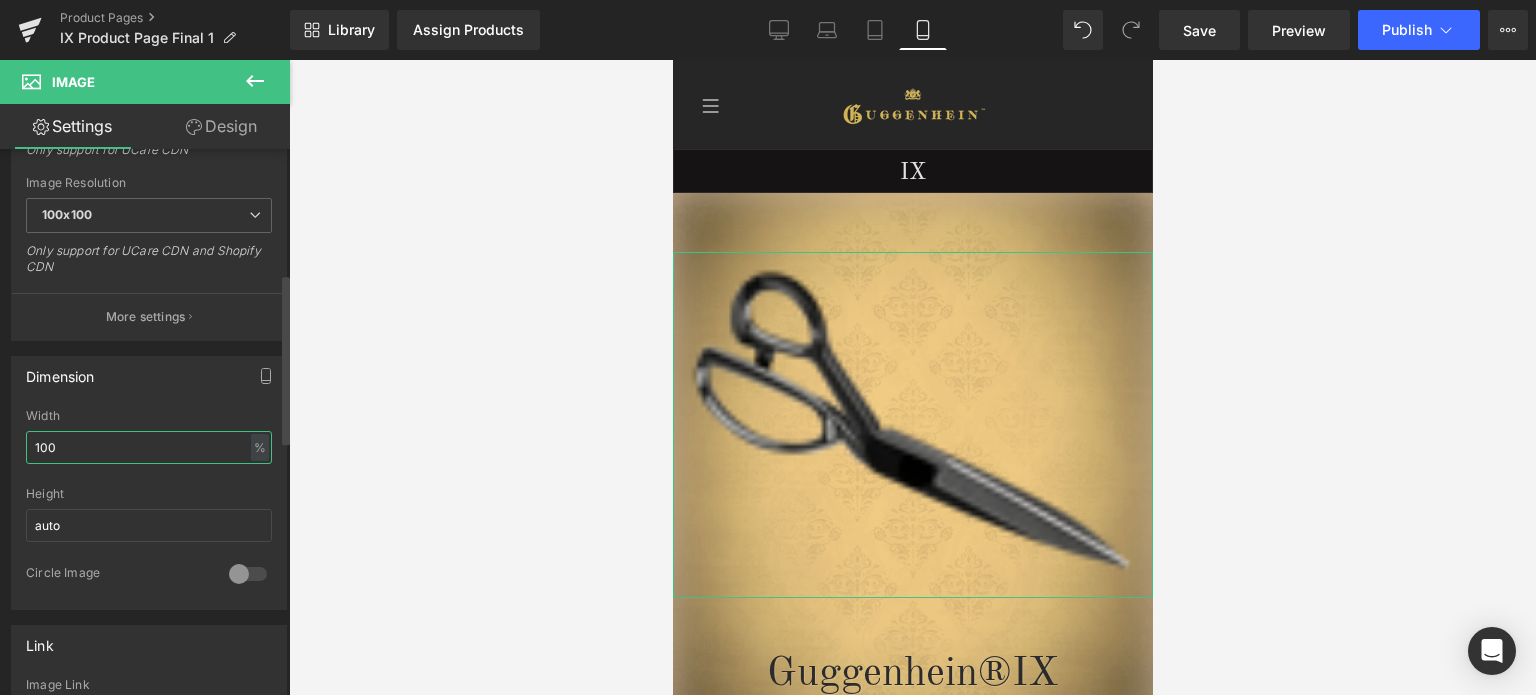 drag, startPoint x: 70, startPoint y: 449, endPoint x: 30, endPoint y: 449, distance: 40 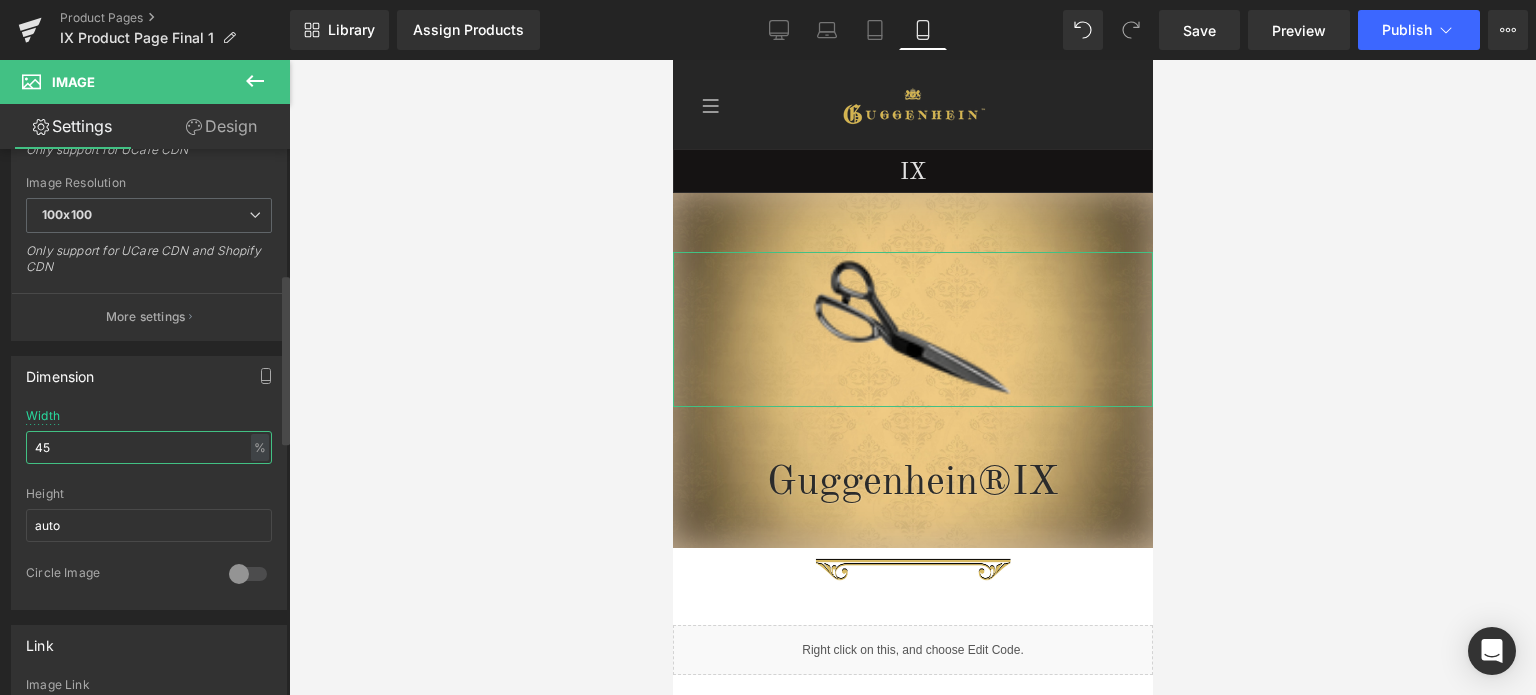 click on "45" at bounding box center [149, 447] 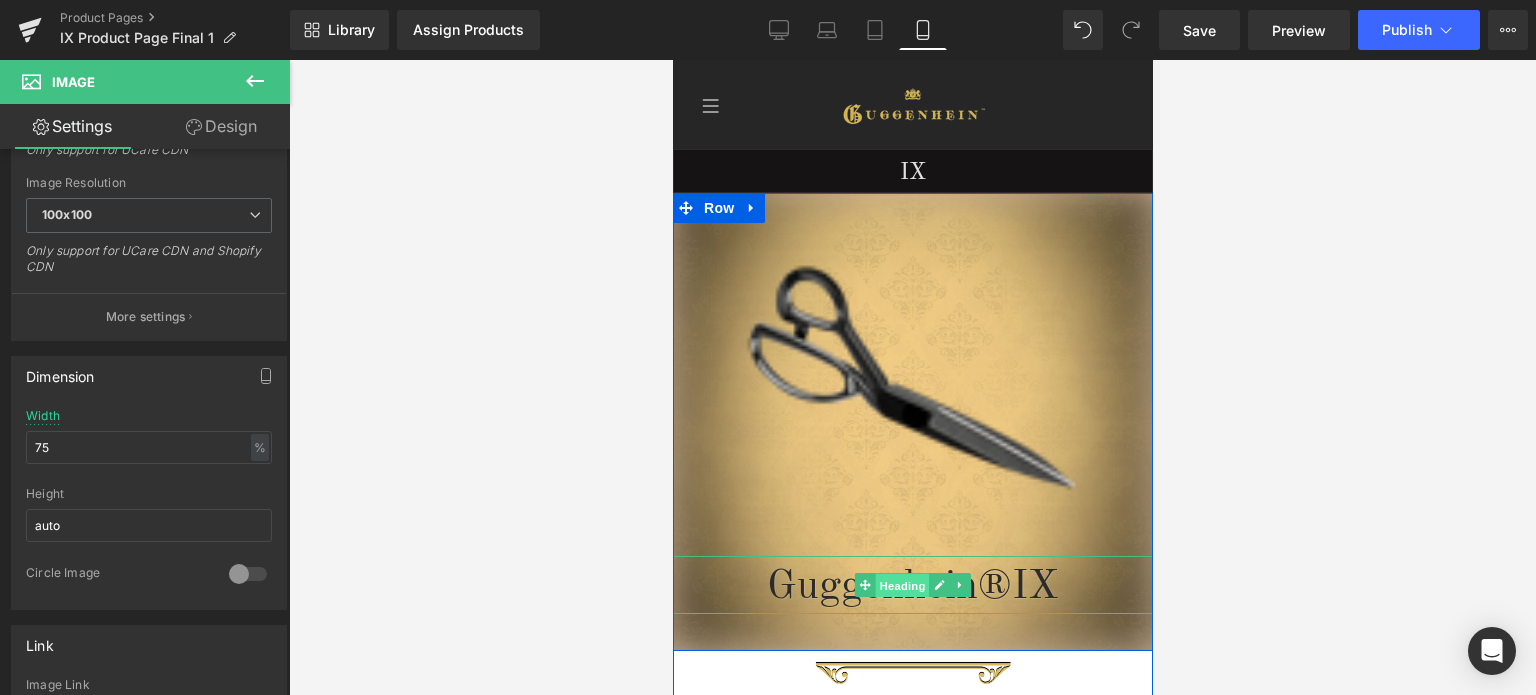click on "Heading" at bounding box center (902, 586) 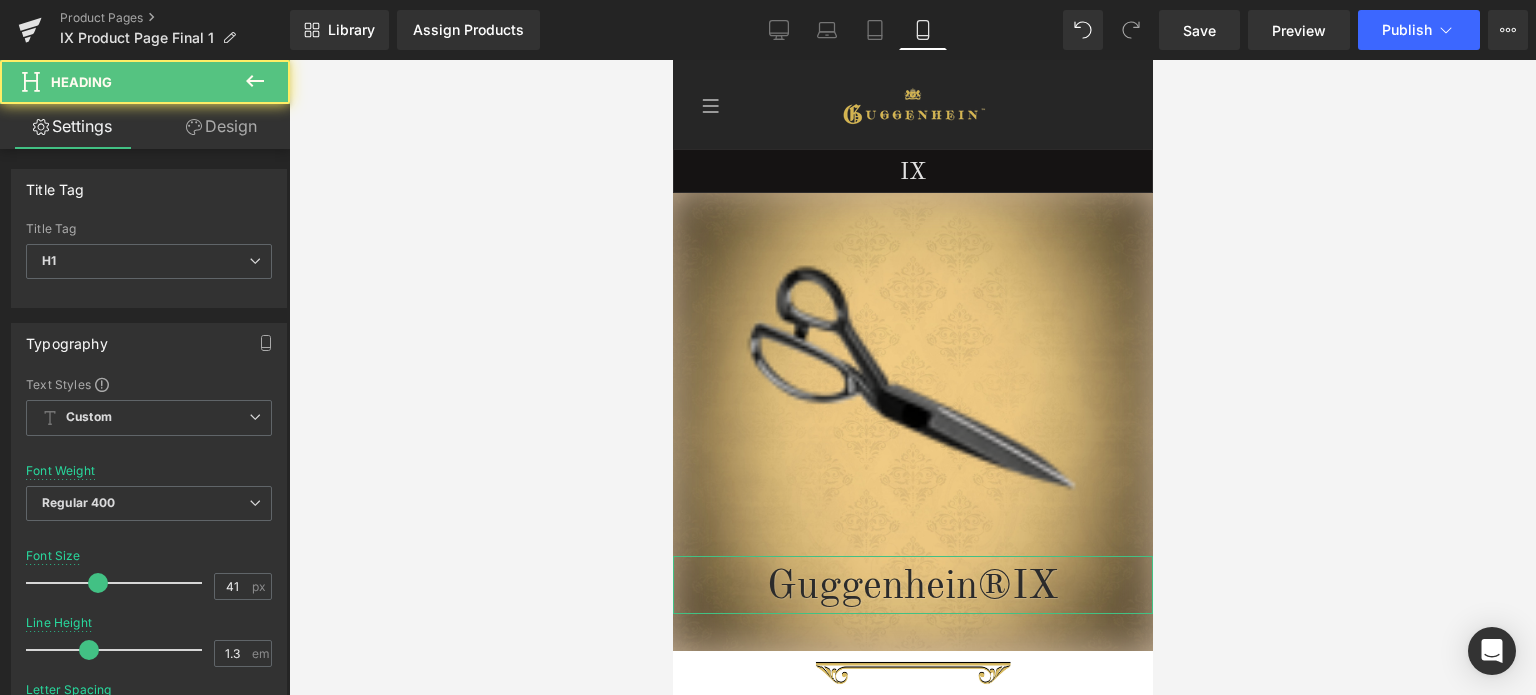click on "Design" at bounding box center [221, 126] 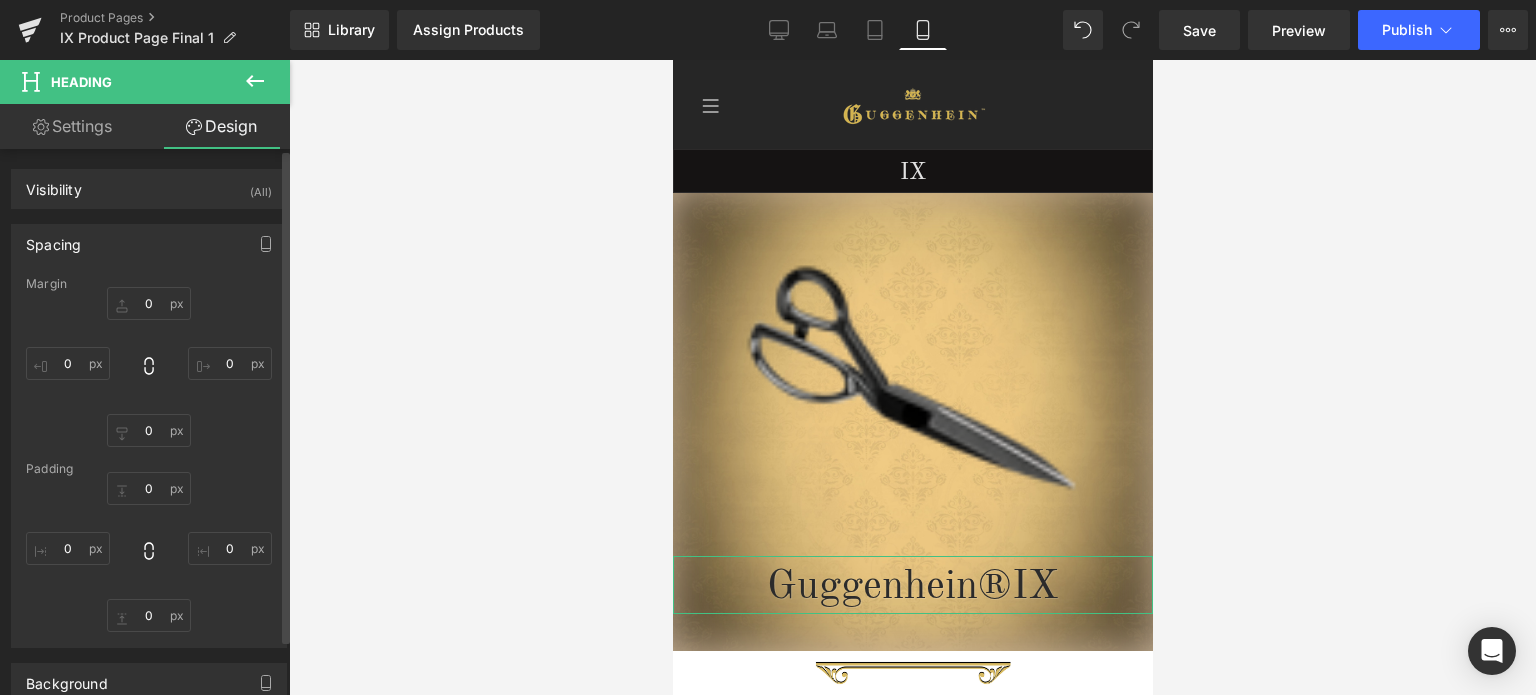 type on "45" 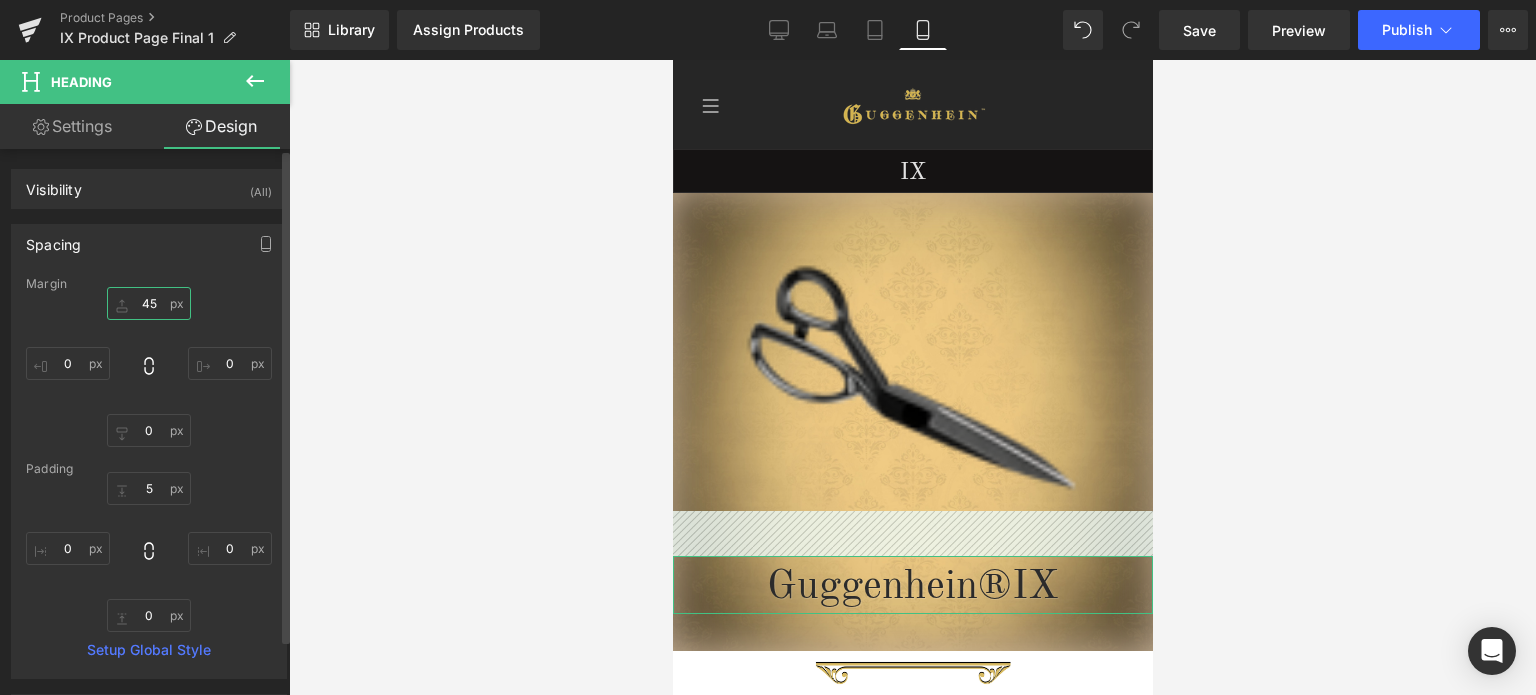 click on "45" at bounding box center (149, 303) 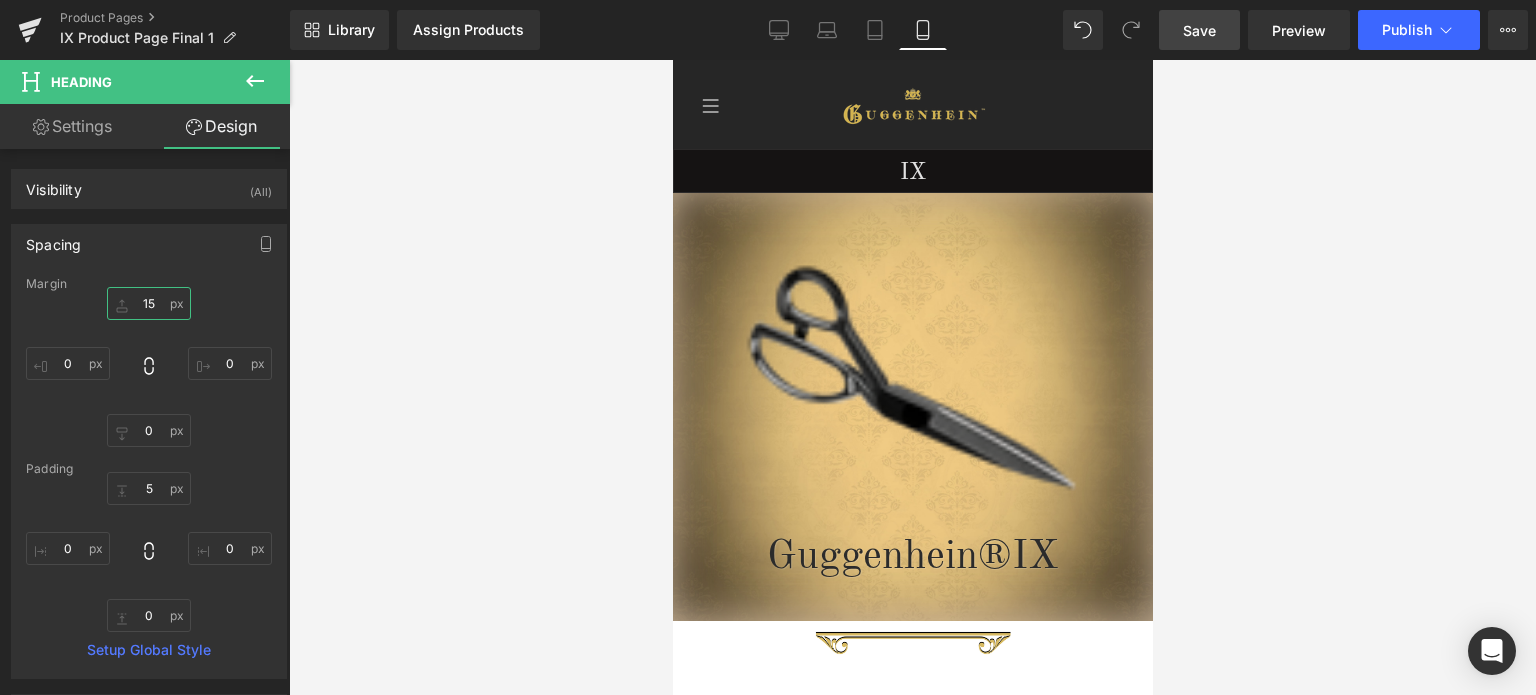 type on "15" 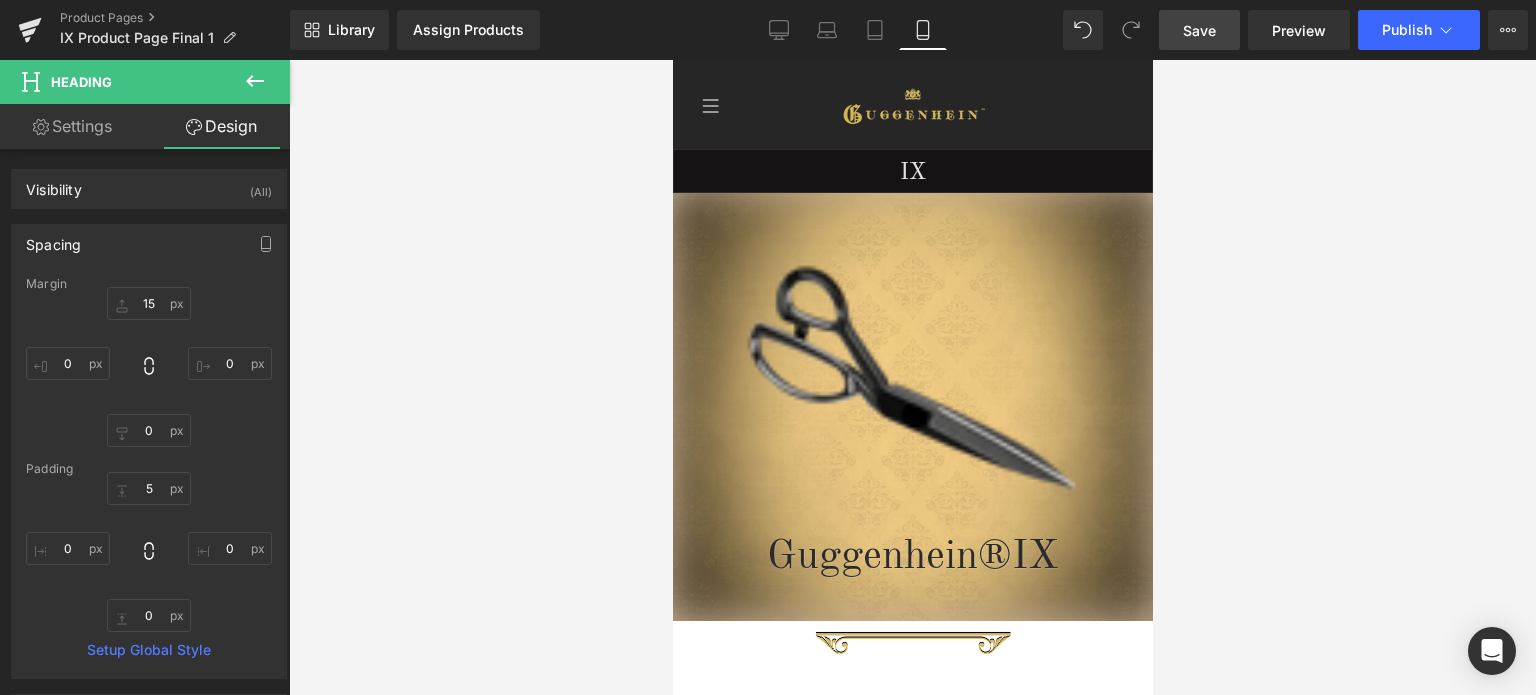 click on "Save" at bounding box center (1199, 30) 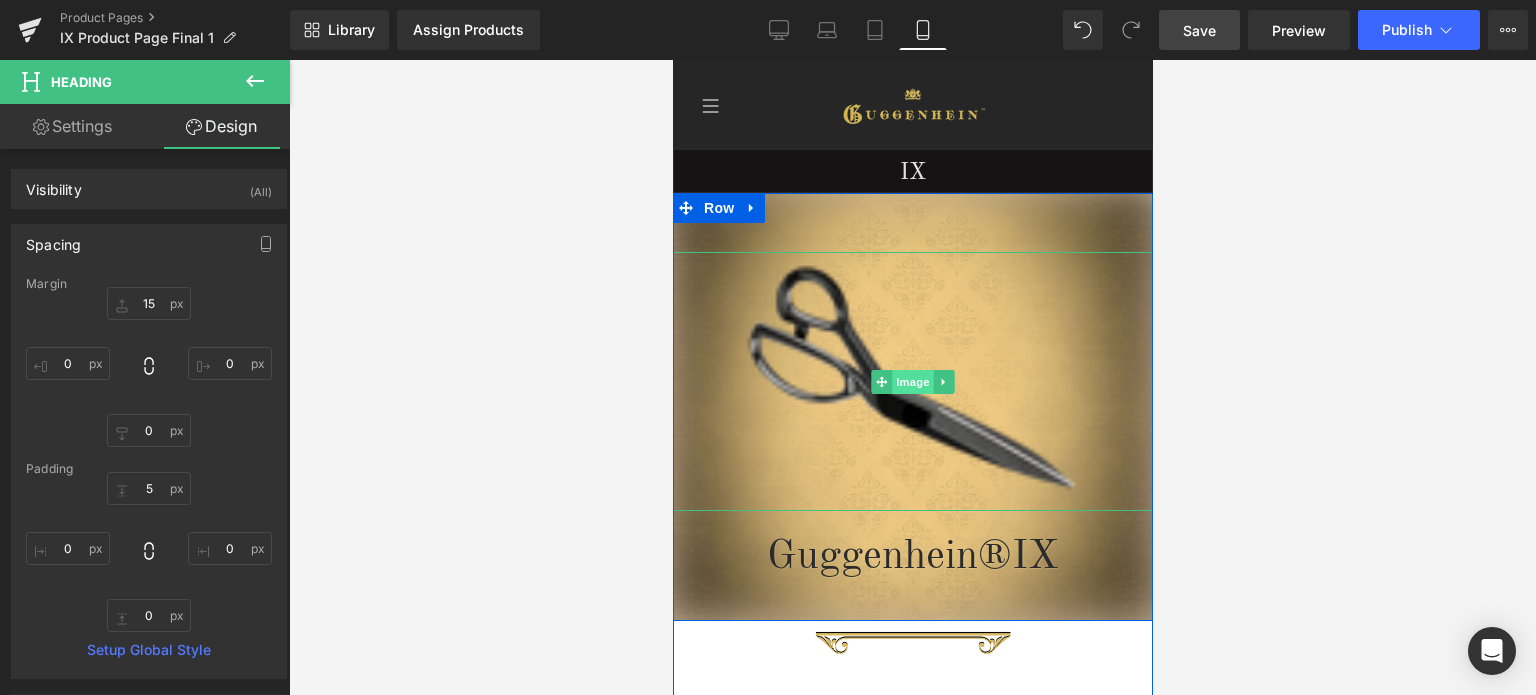 click on "Image" at bounding box center [912, 382] 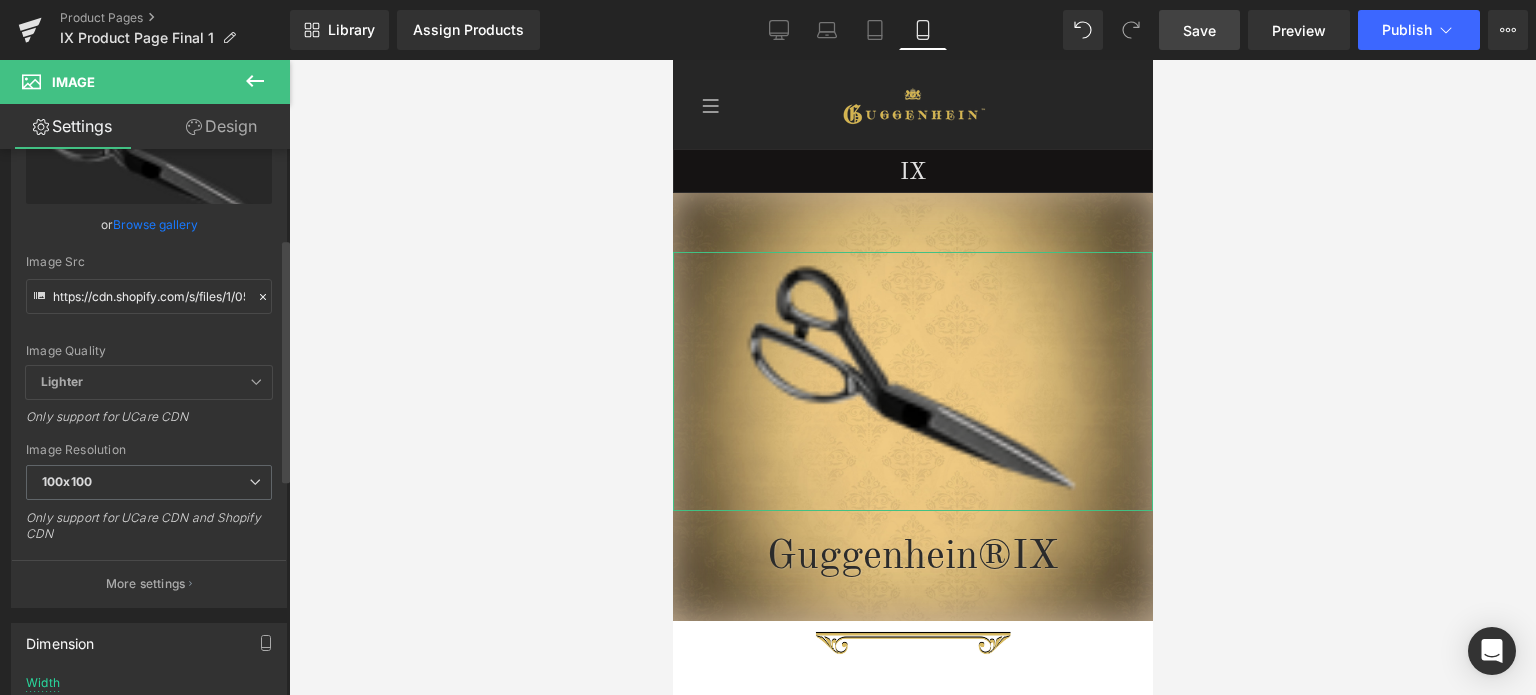 scroll, scrollTop: 200, scrollLeft: 0, axis: vertical 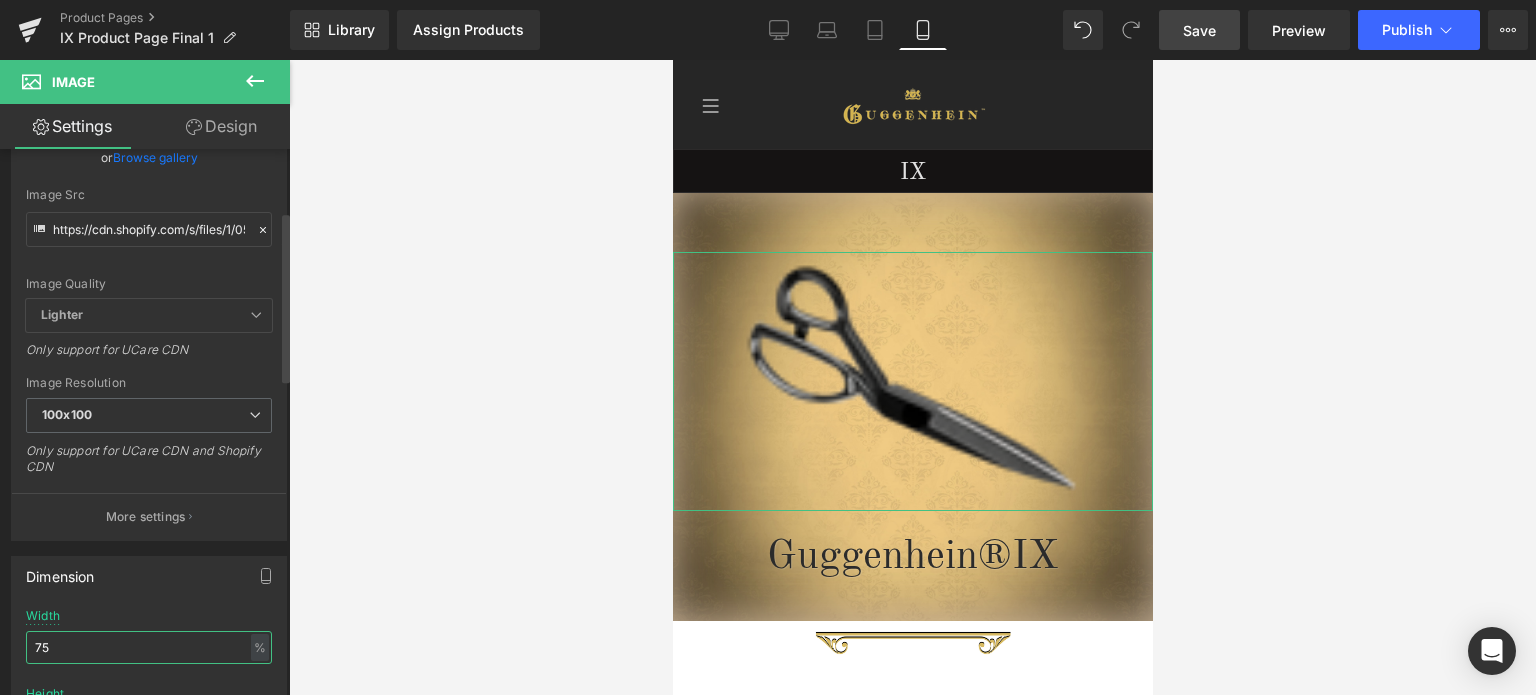 drag, startPoint x: 40, startPoint y: 643, endPoint x: 59, endPoint y: 646, distance: 19.235384 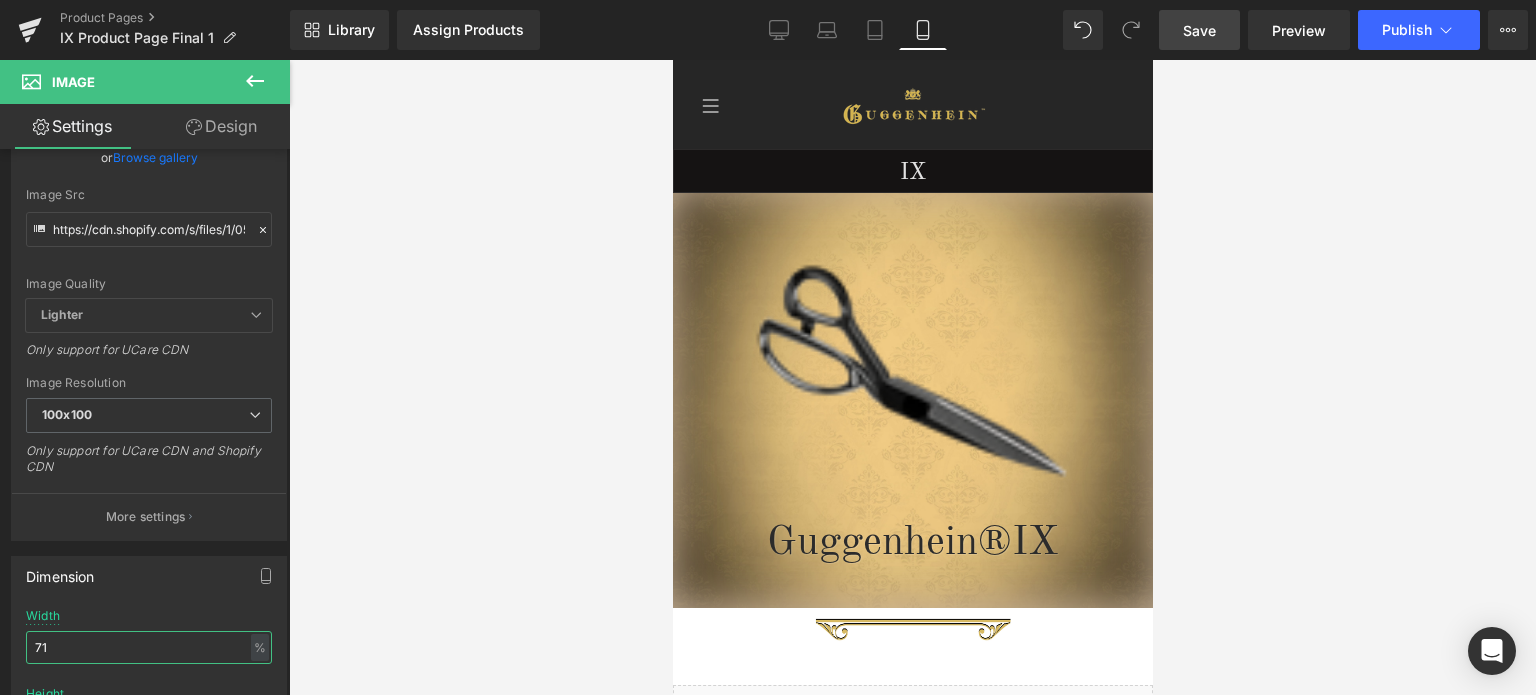 type on "71" 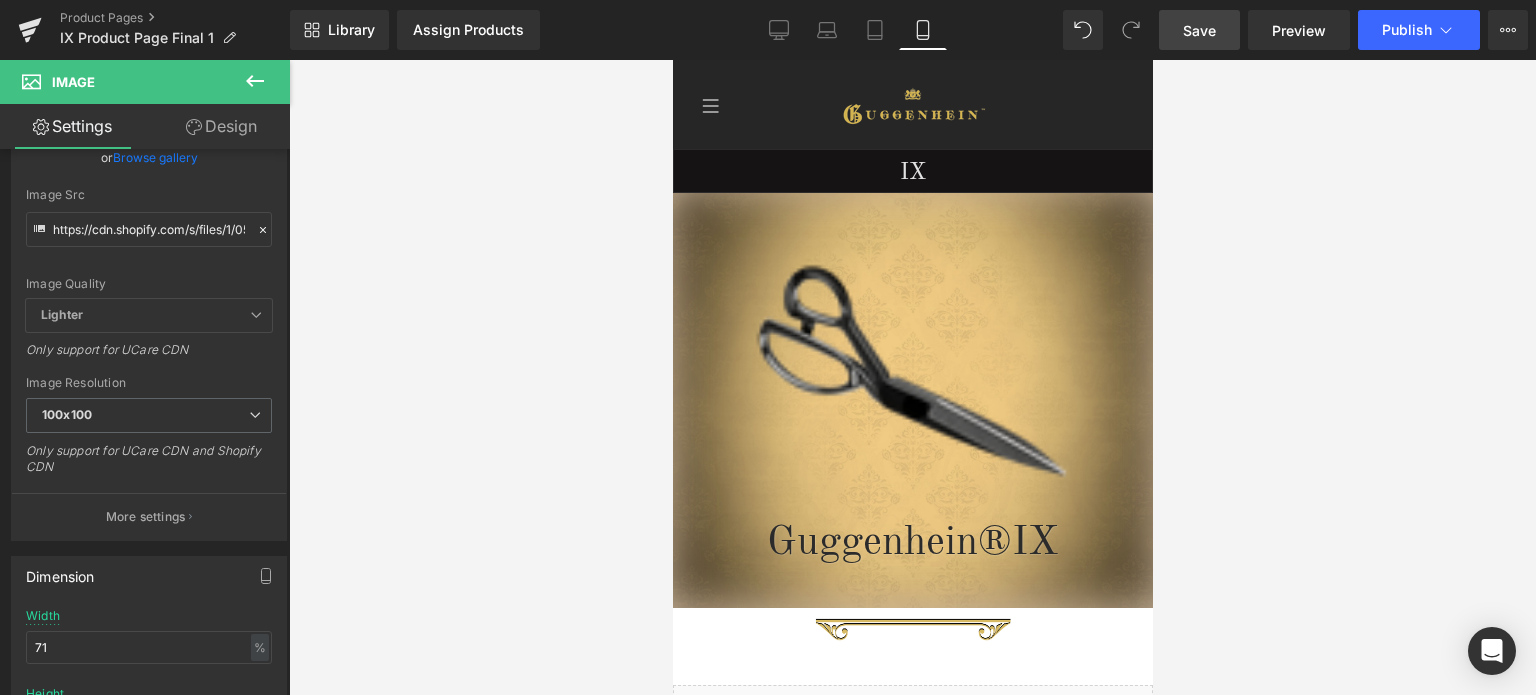 drag, startPoint x: 1211, startPoint y: 25, endPoint x: 440, endPoint y: 48, distance: 771.34296 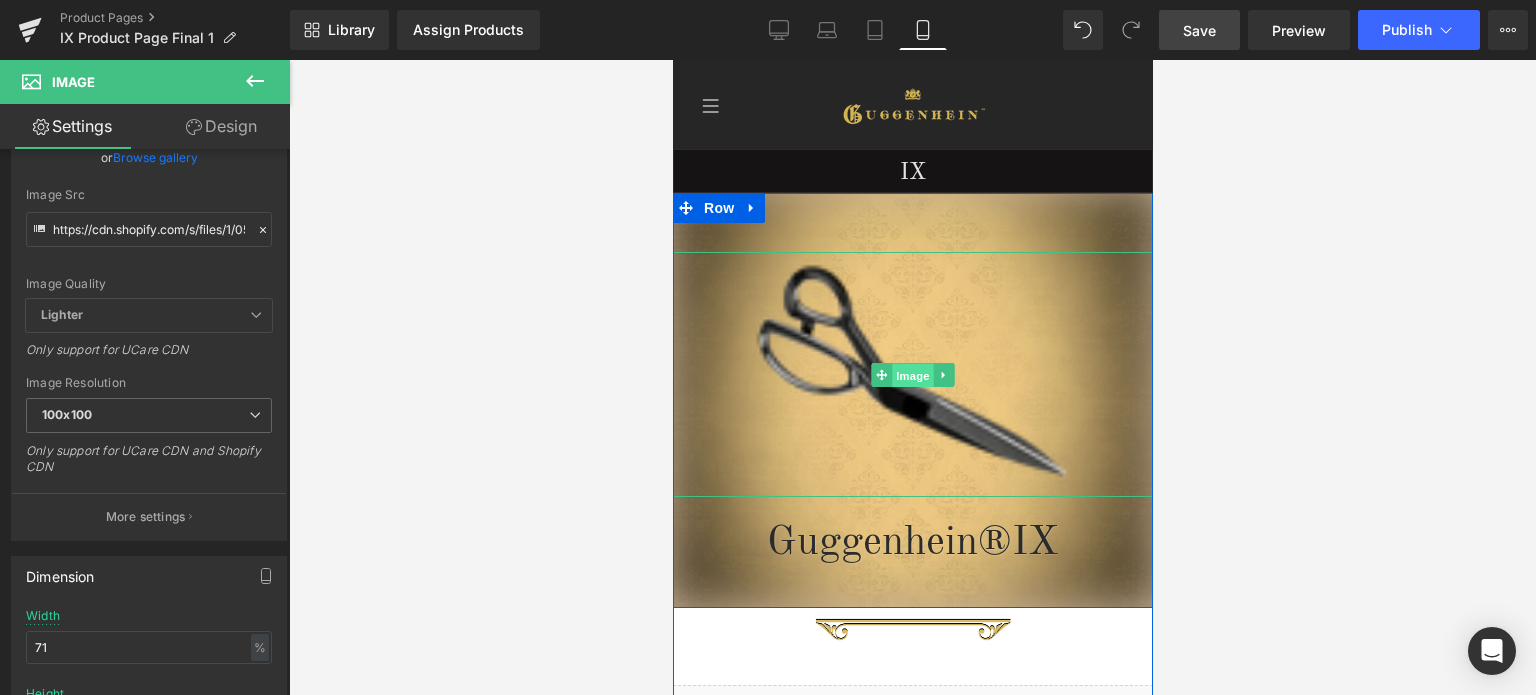 click on "Image" at bounding box center (912, 375) 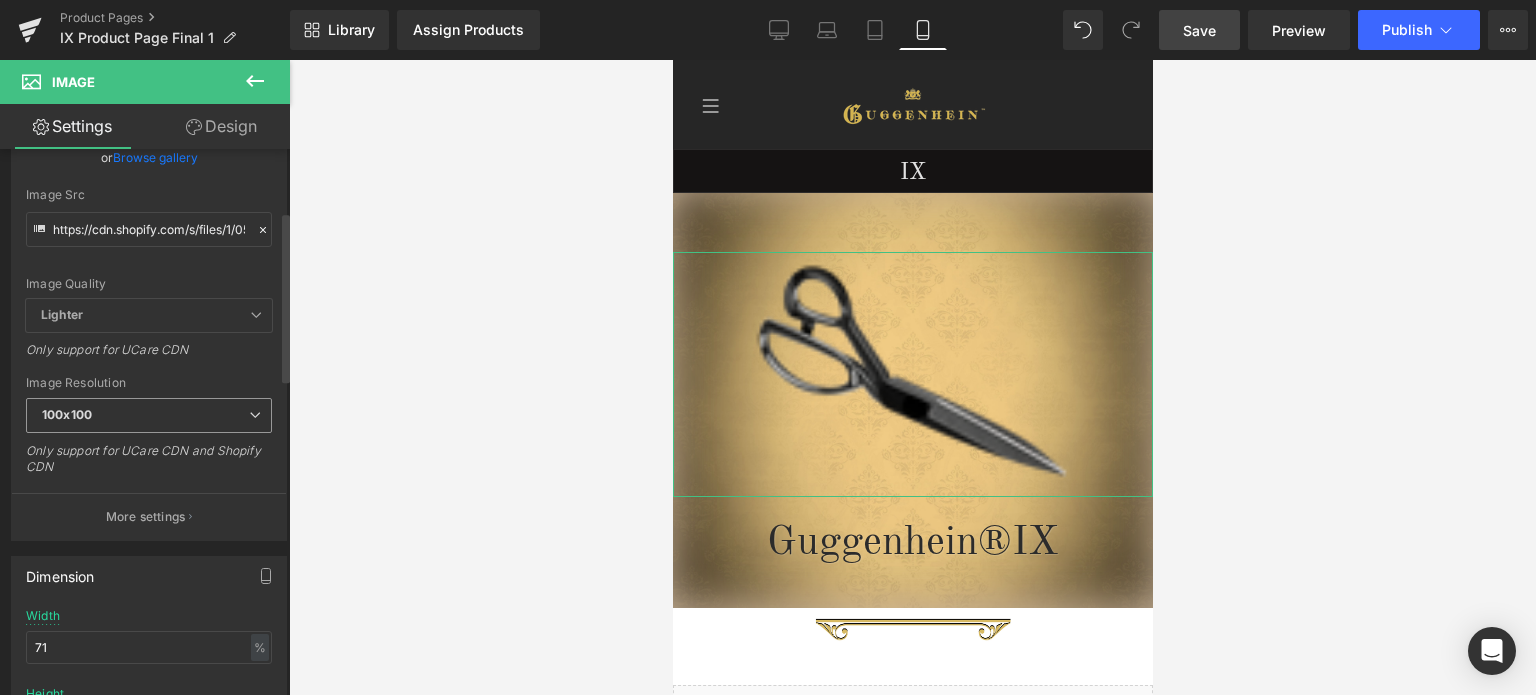 click on "100x100" at bounding box center [149, 415] 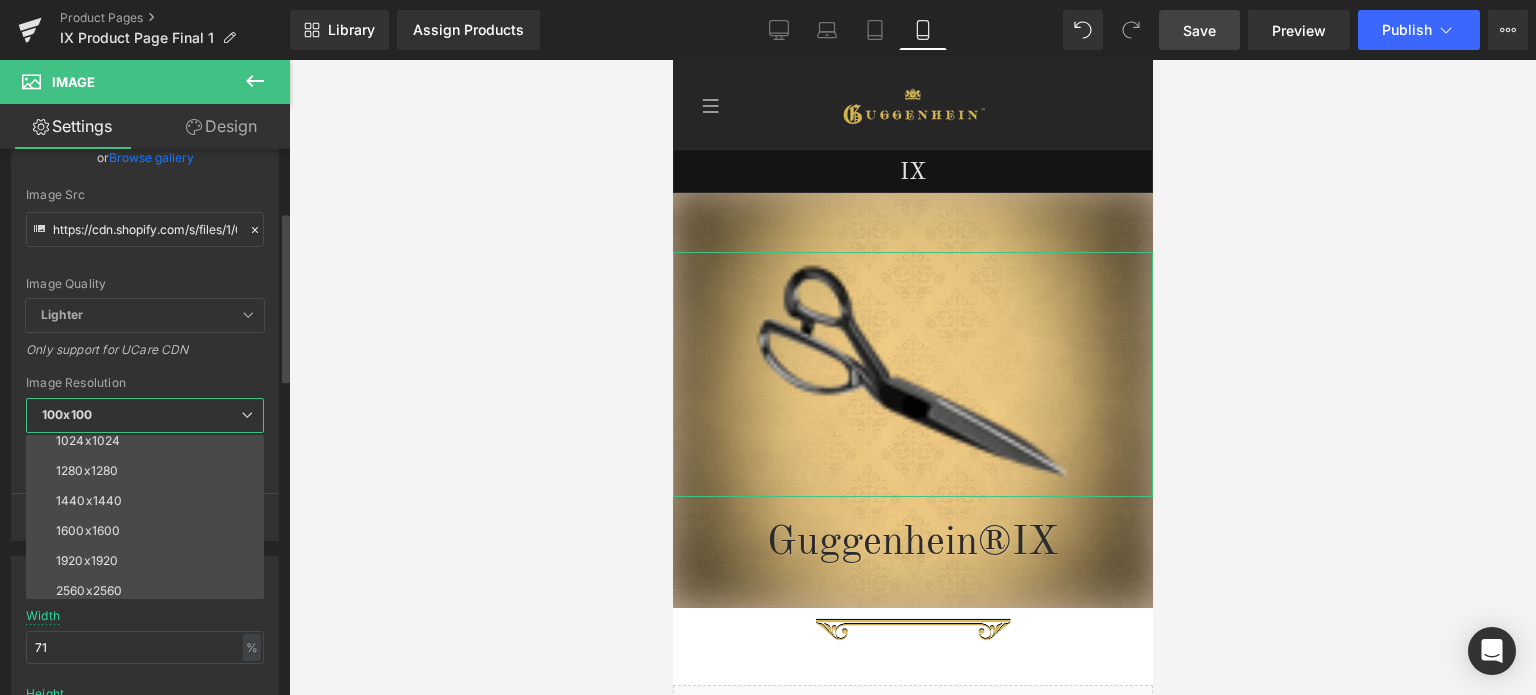 scroll, scrollTop: 286, scrollLeft: 0, axis: vertical 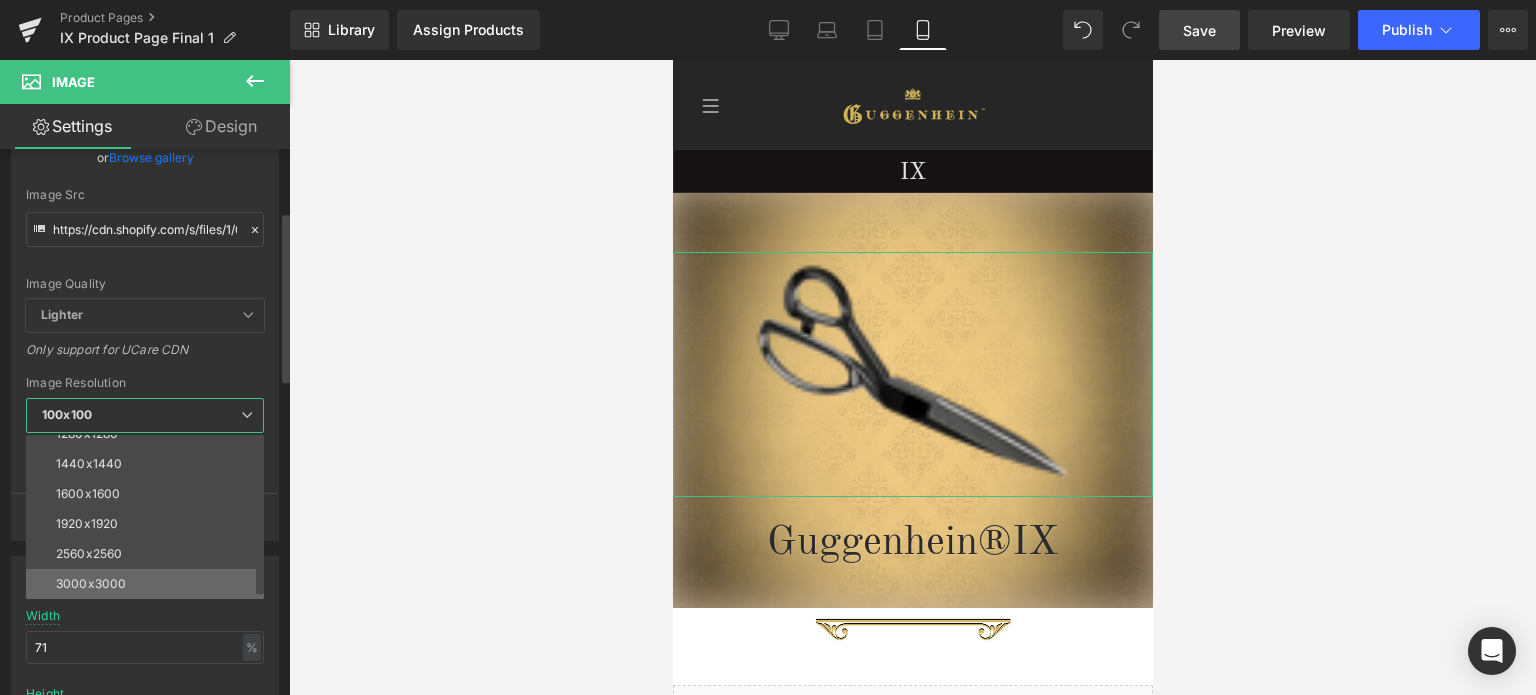 click on "3000x3000" at bounding box center (91, 584) 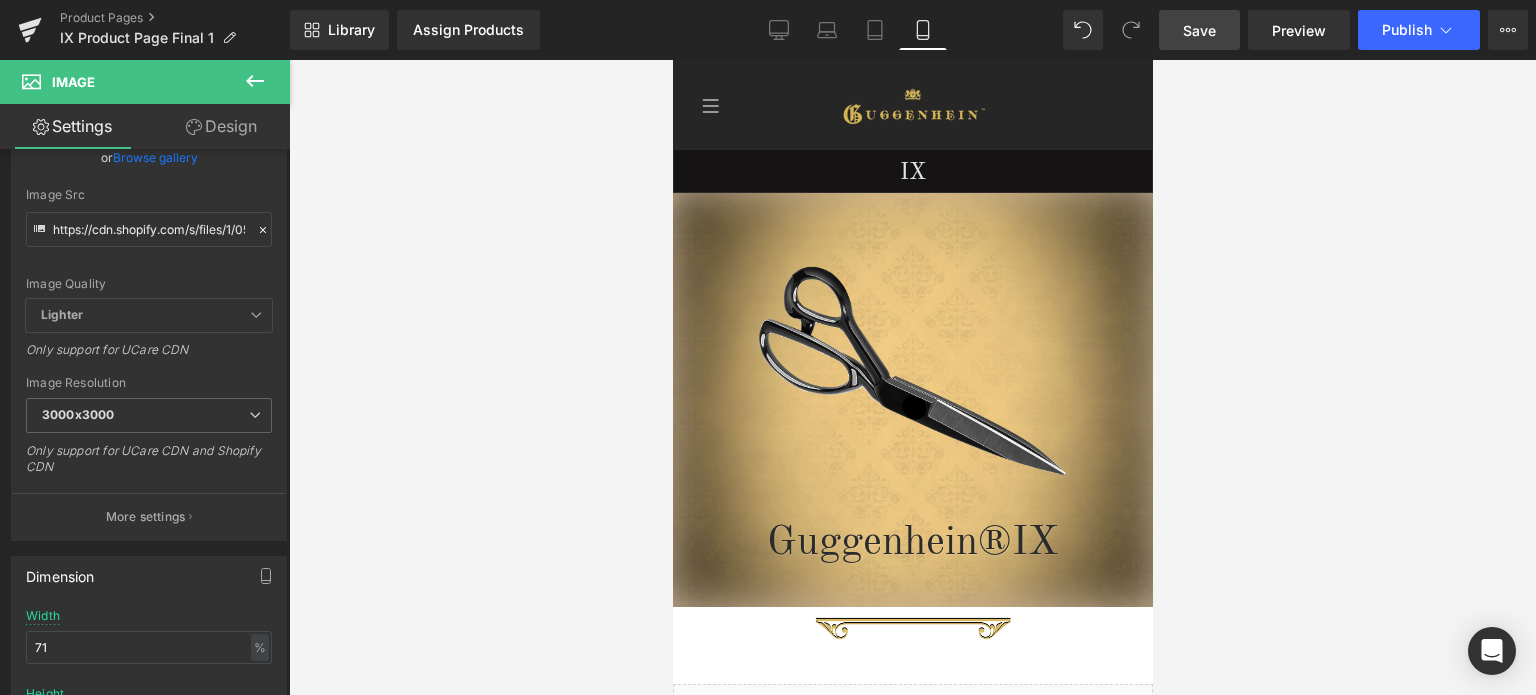 click on "Save" at bounding box center (1199, 30) 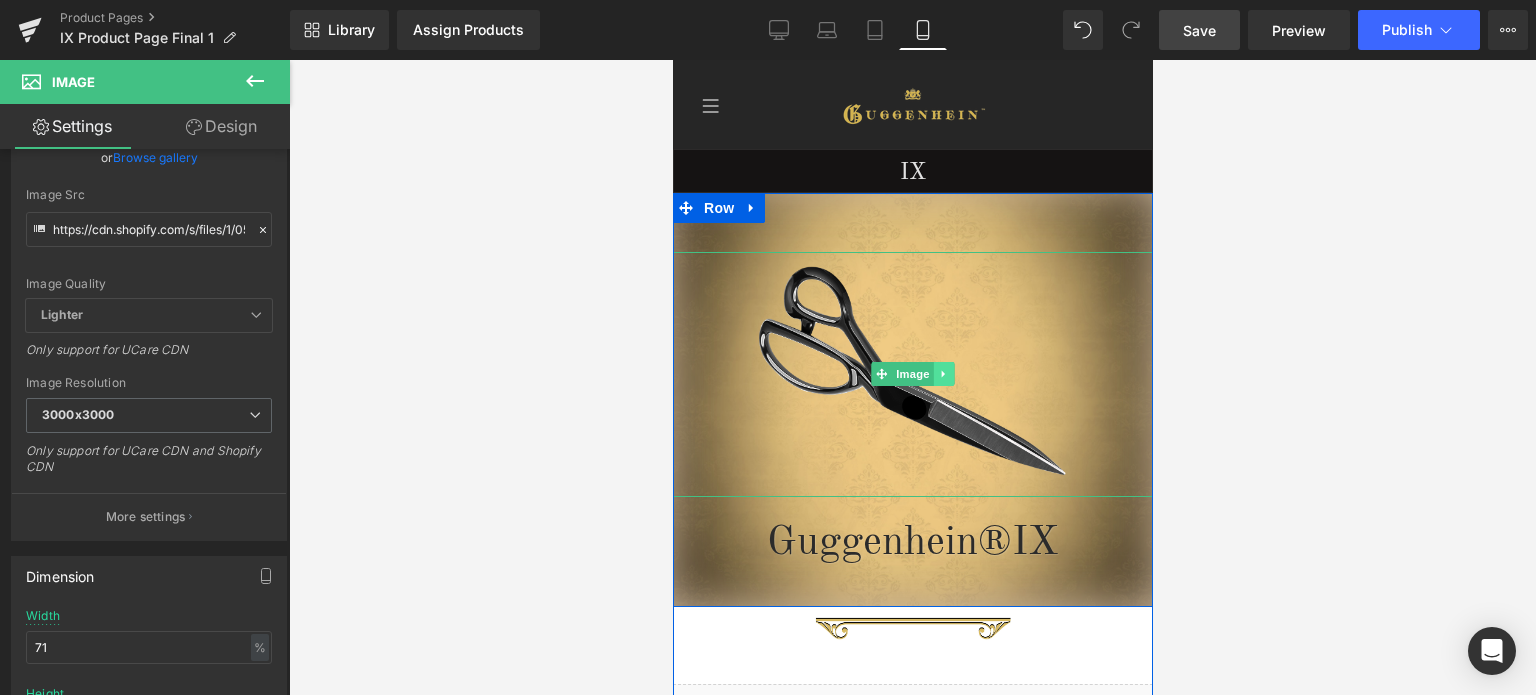 click 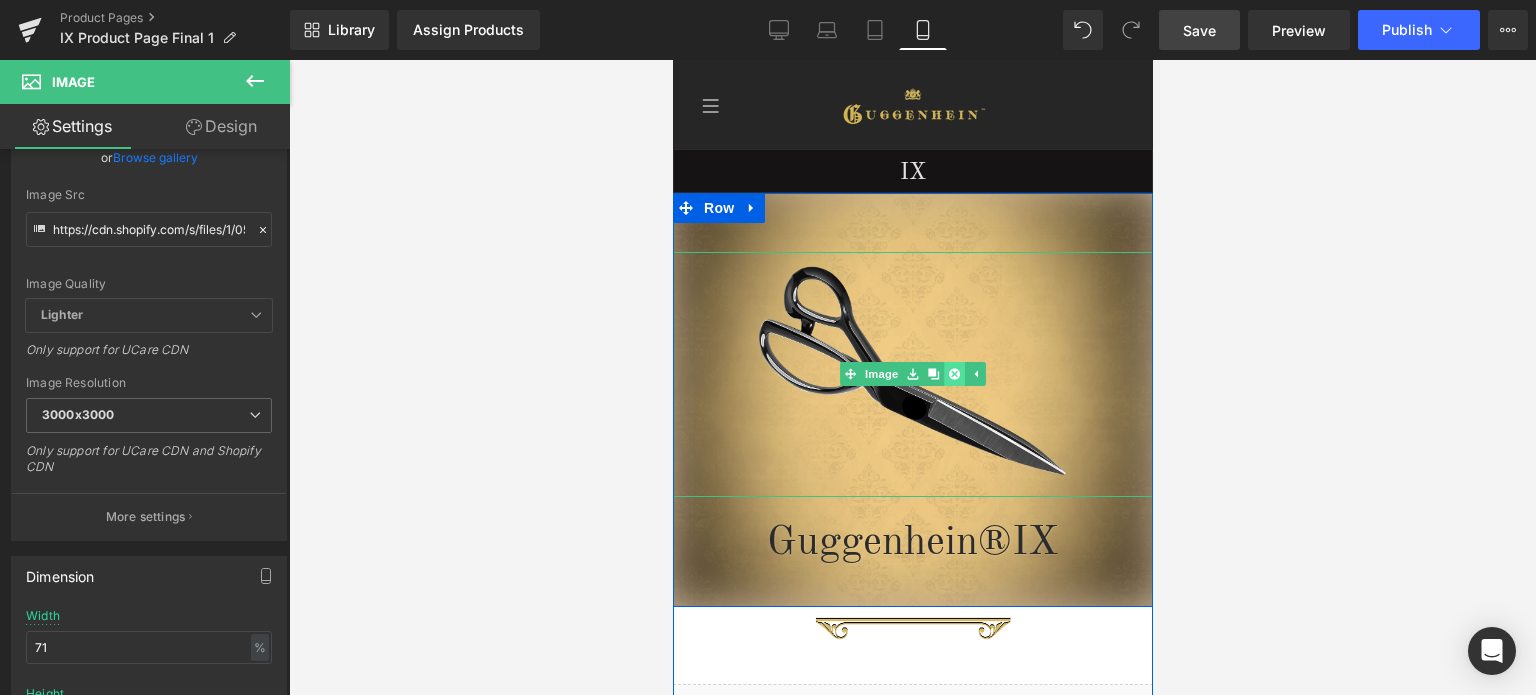 click 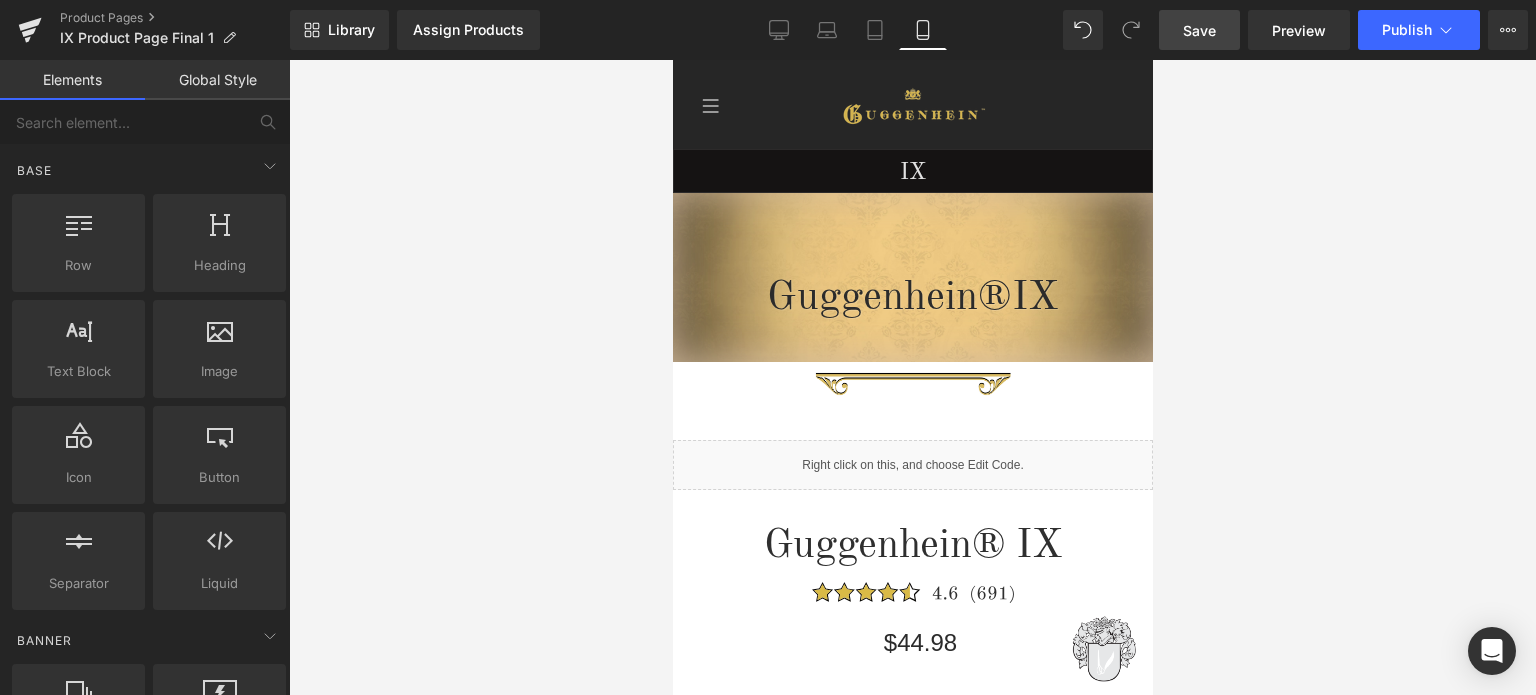 click on "Save" at bounding box center [1199, 30] 